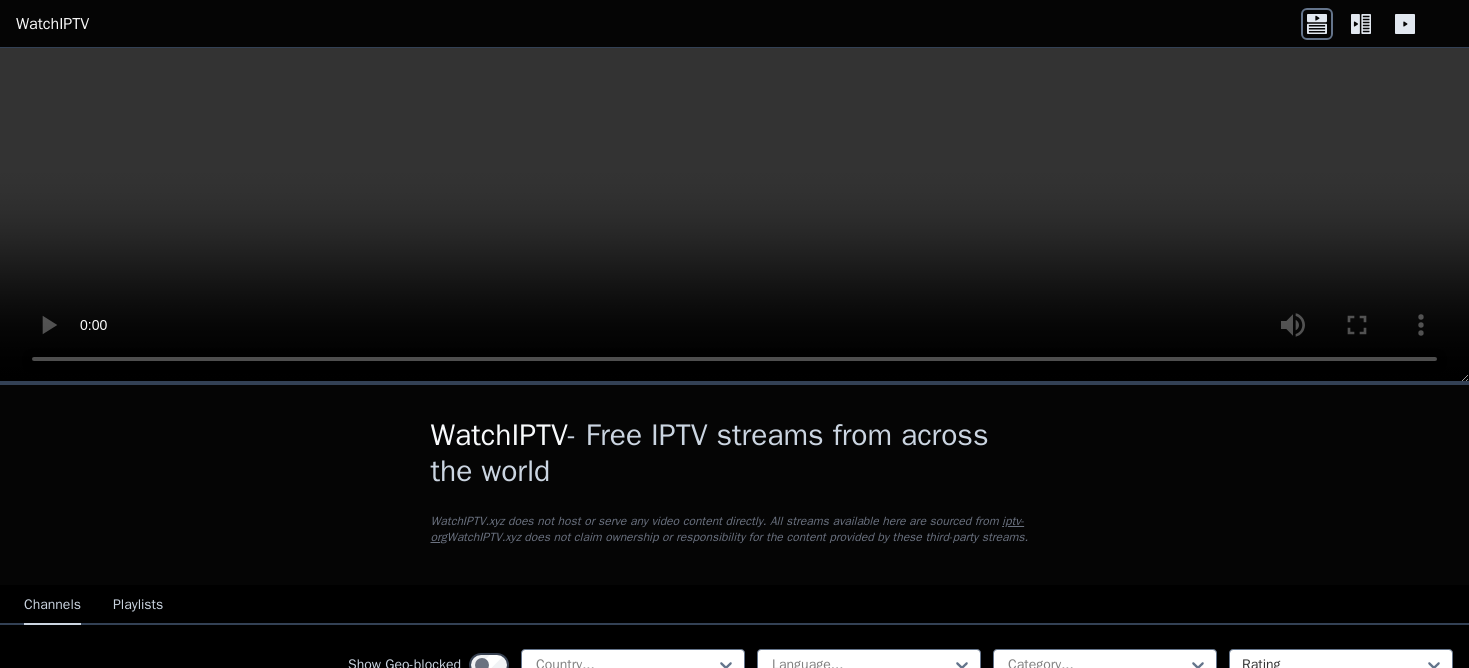 scroll, scrollTop: 0, scrollLeft: 0, axis: both 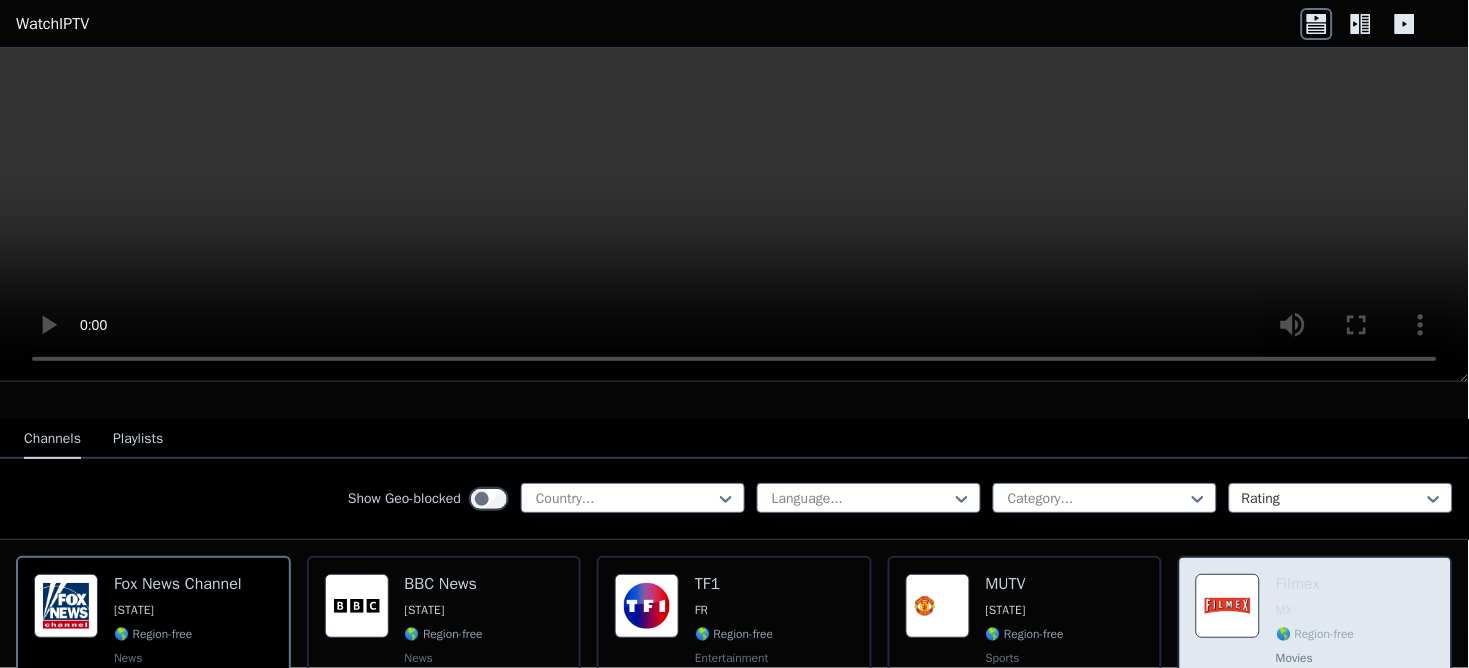click at bounding box center (357, 606) 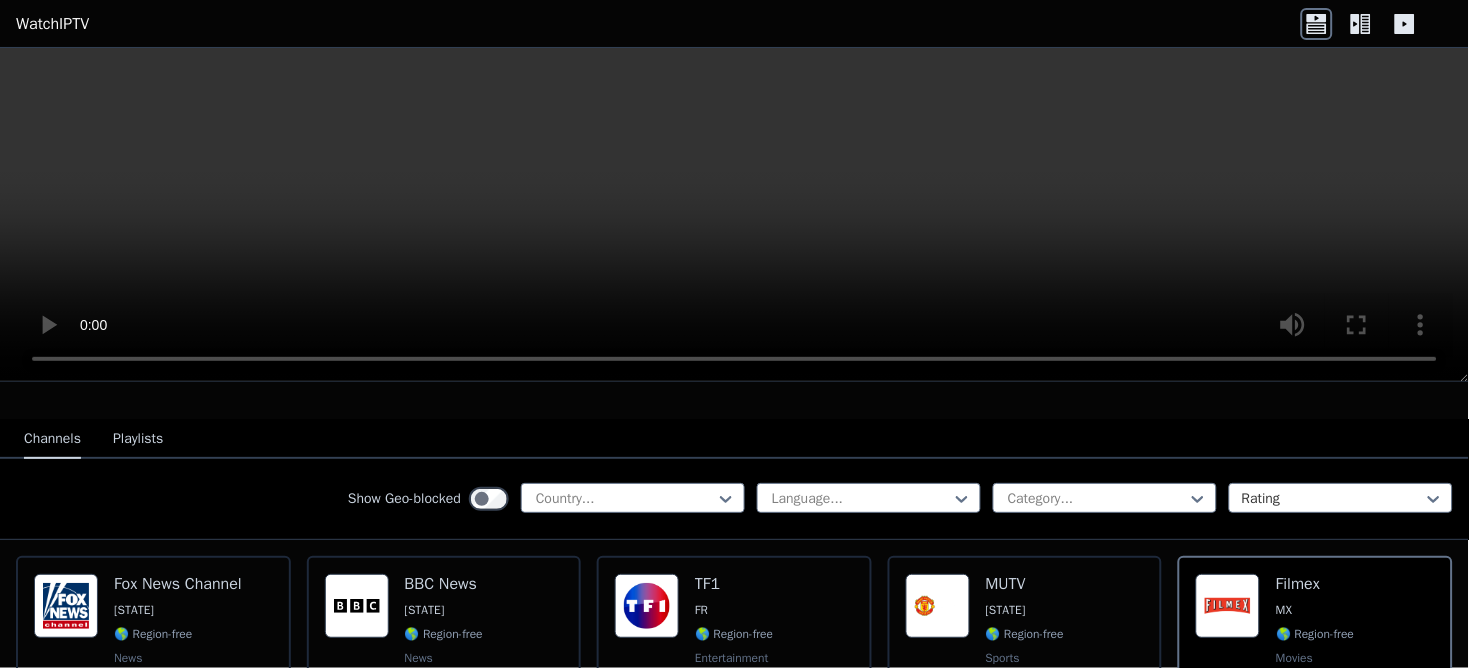 click at bounding box center [1366, 24] 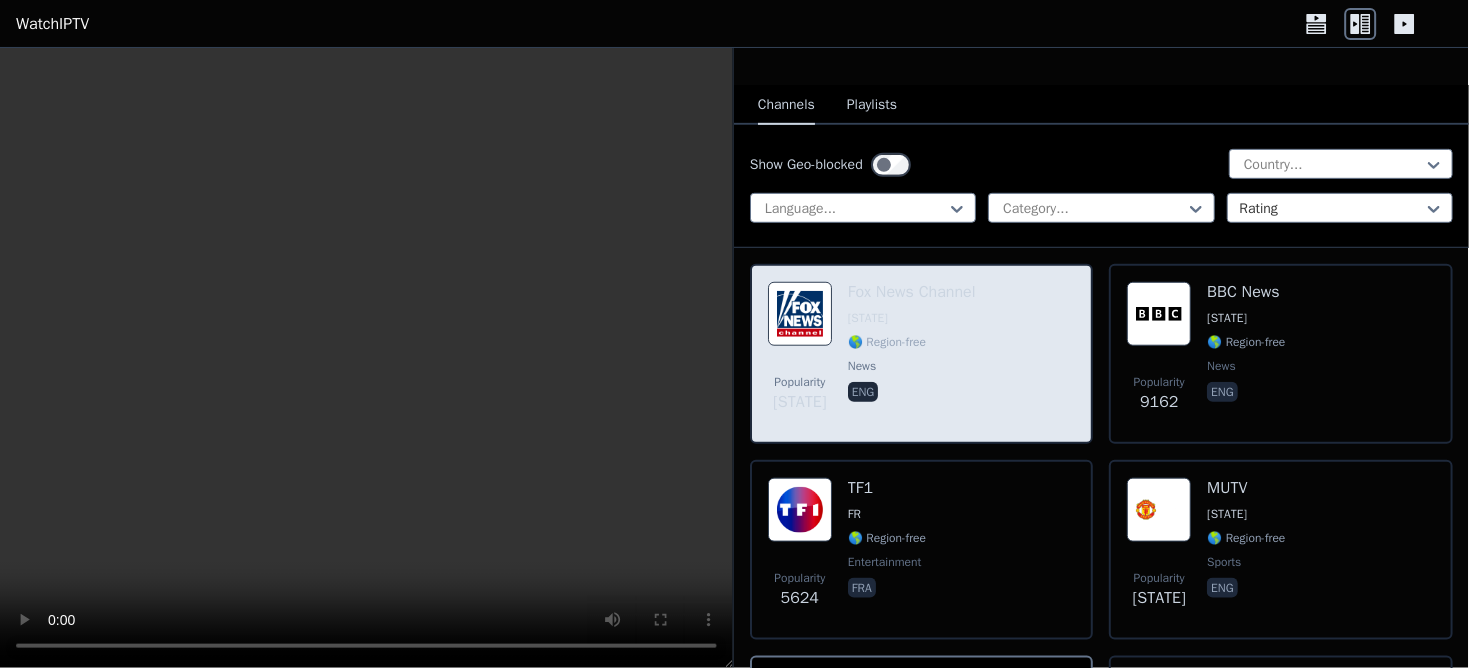 click at bounding box center (800, 314) 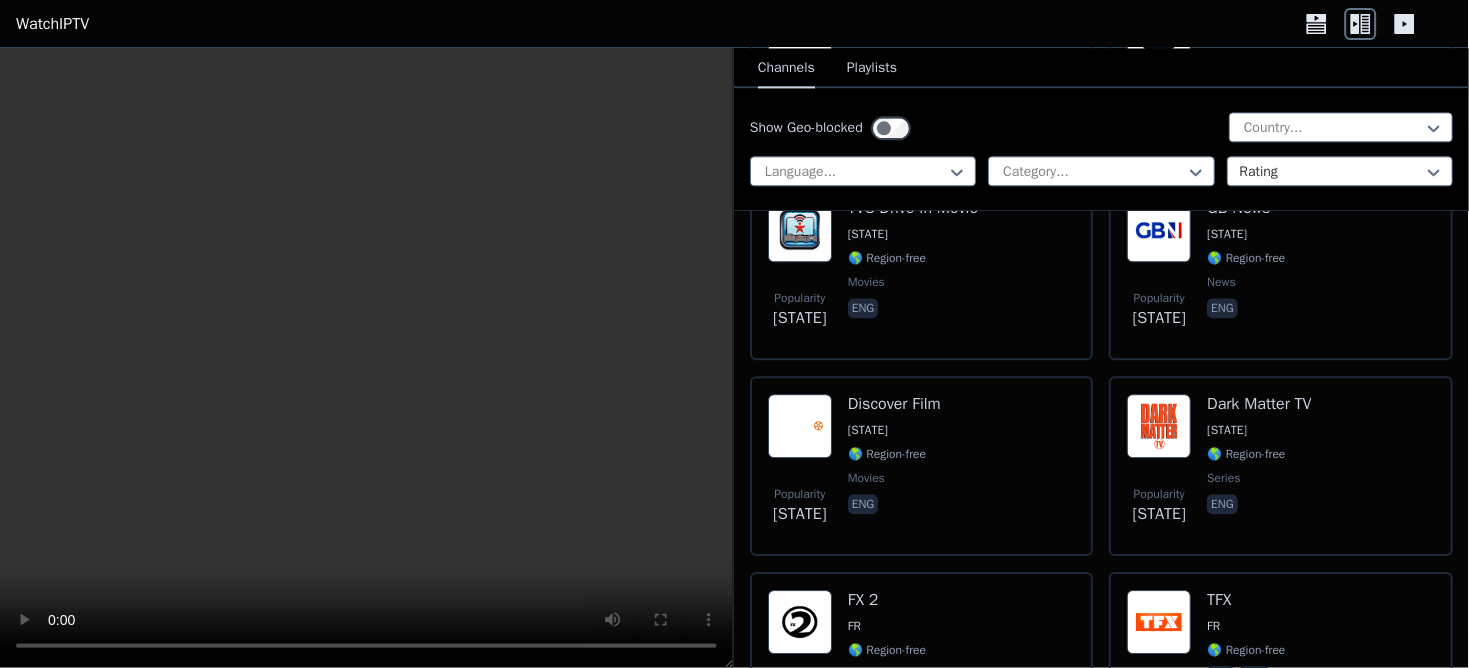 scroll, scrollTop: 2833, scrollLeft: 0, axis: vertical 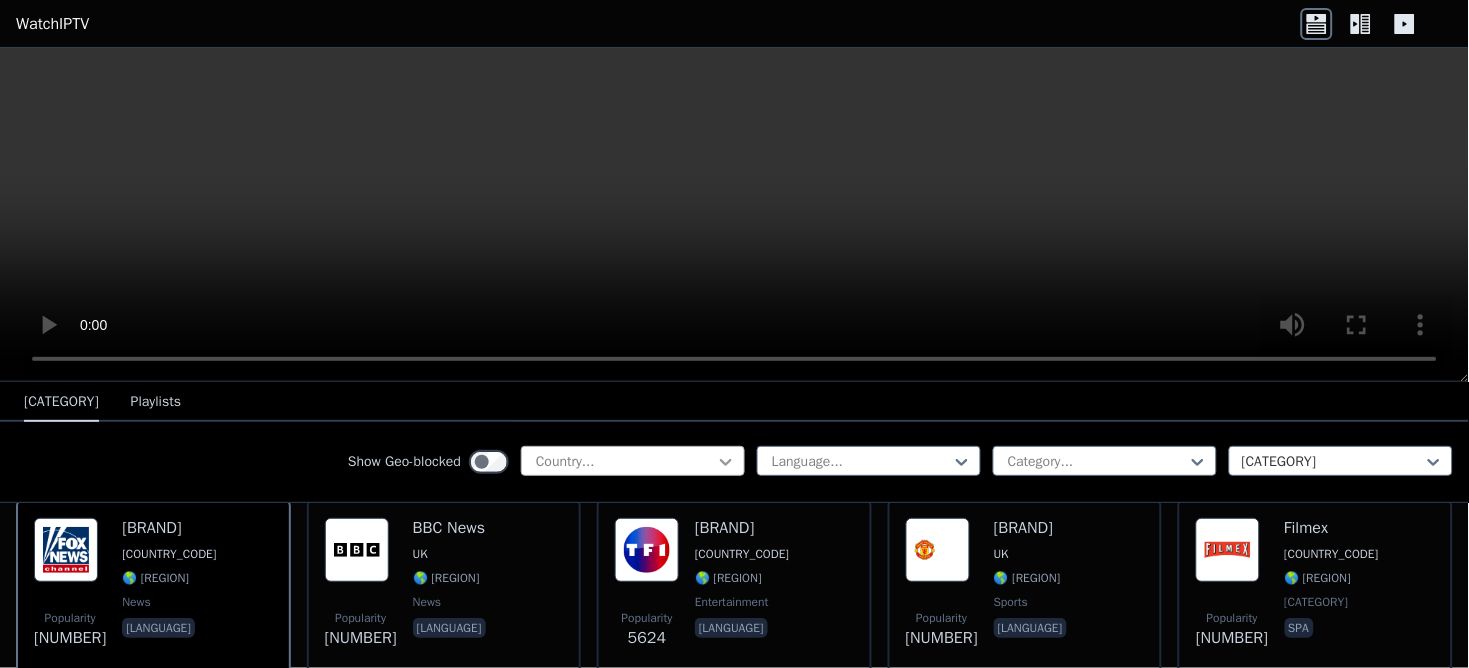 click at bounding box center [726, 462] 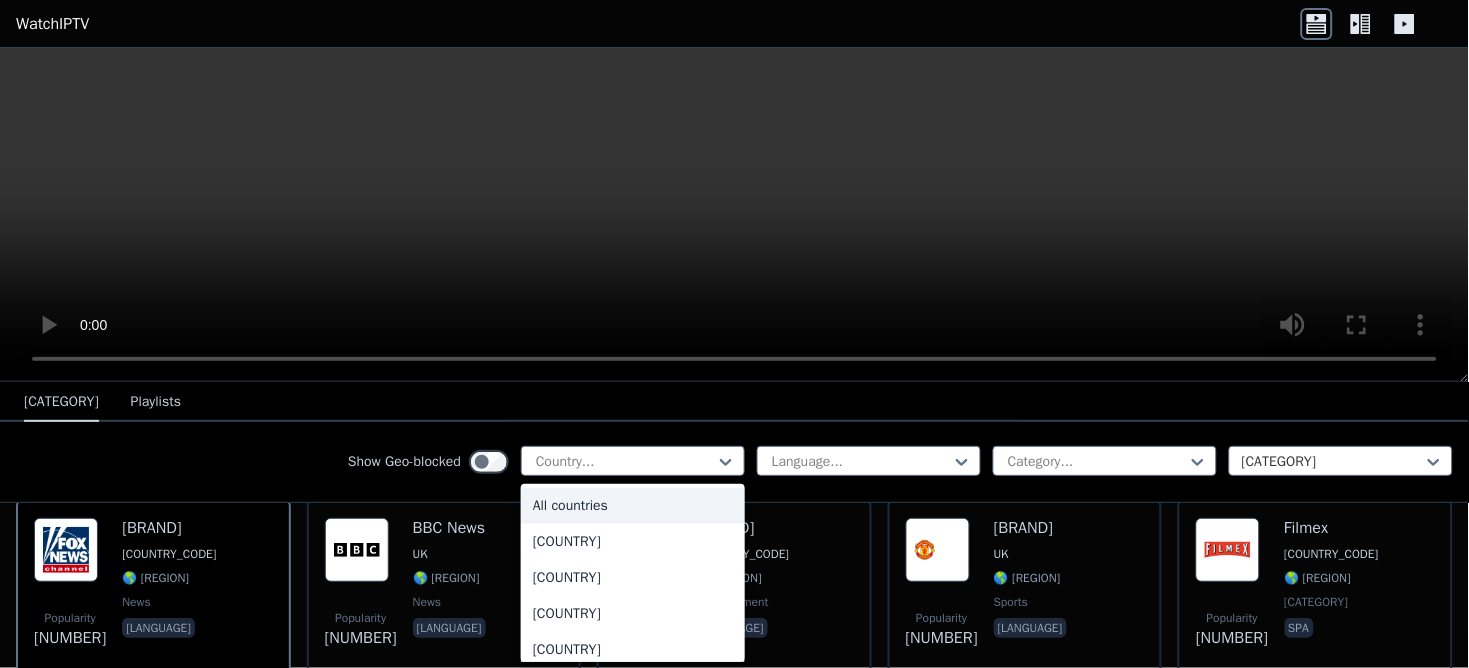 click on "All countries" at bounding box center [633, 506] 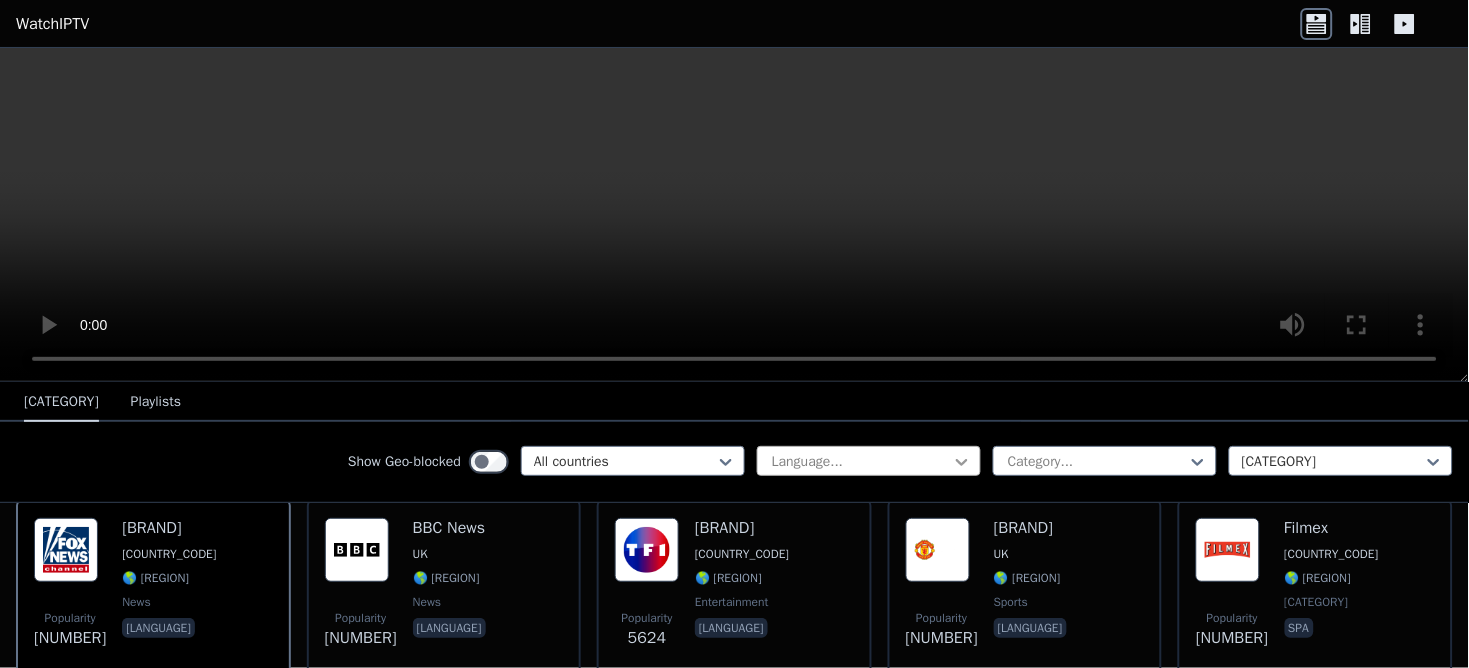 click at bounding box center (962, 462) 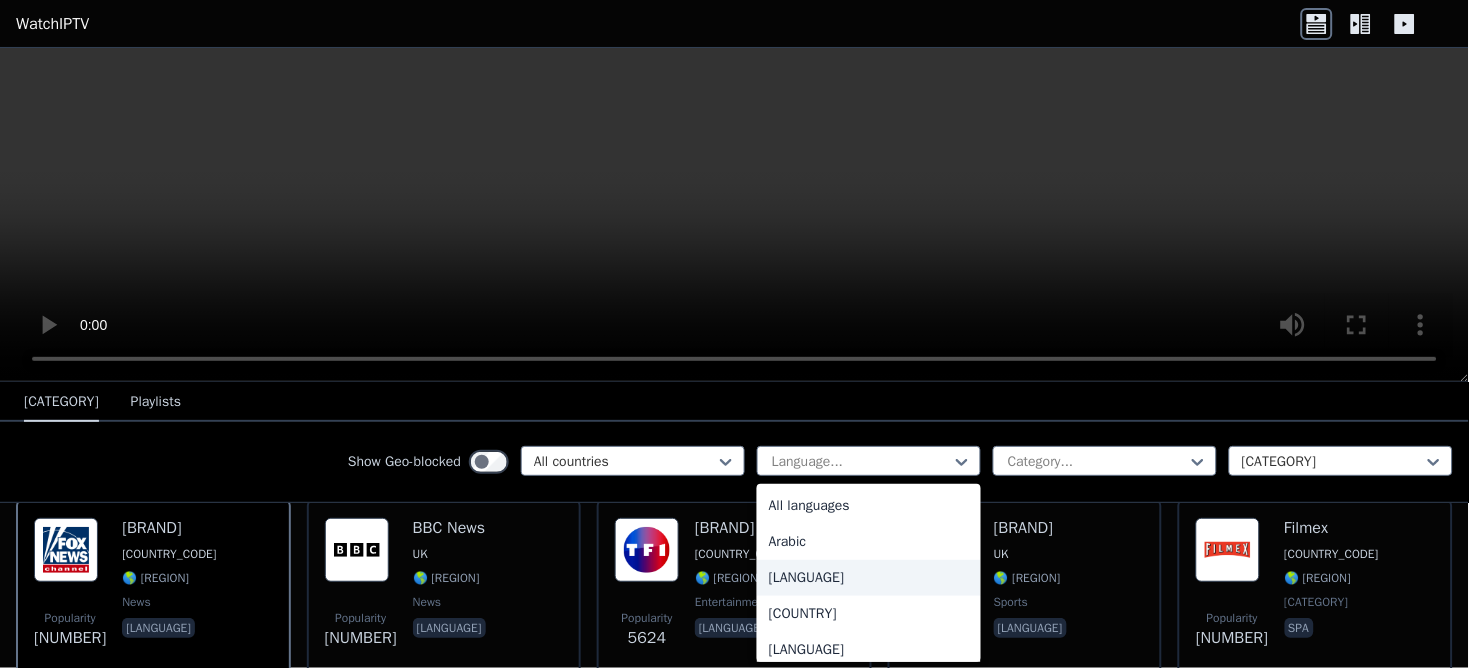 click on "[LANGUAGE]" at bounding box center (869, 578) 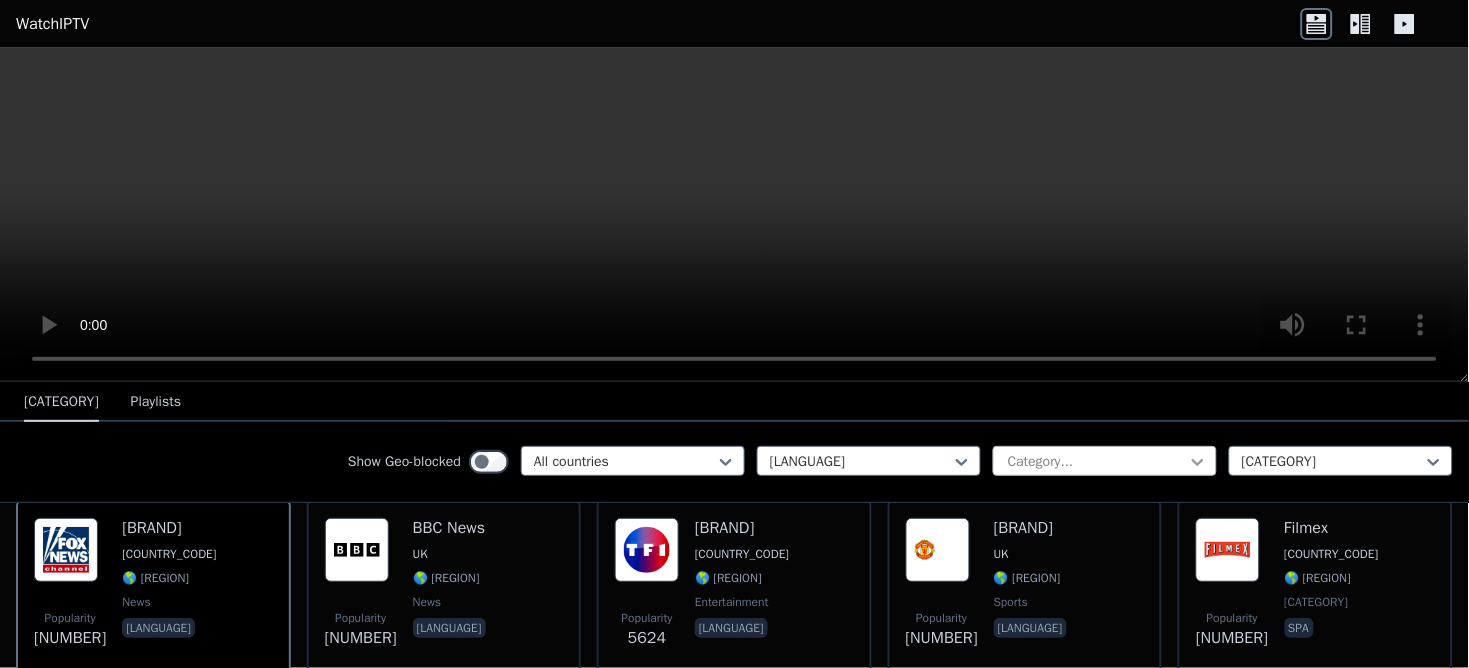 click at bounding box center (1198, 462) 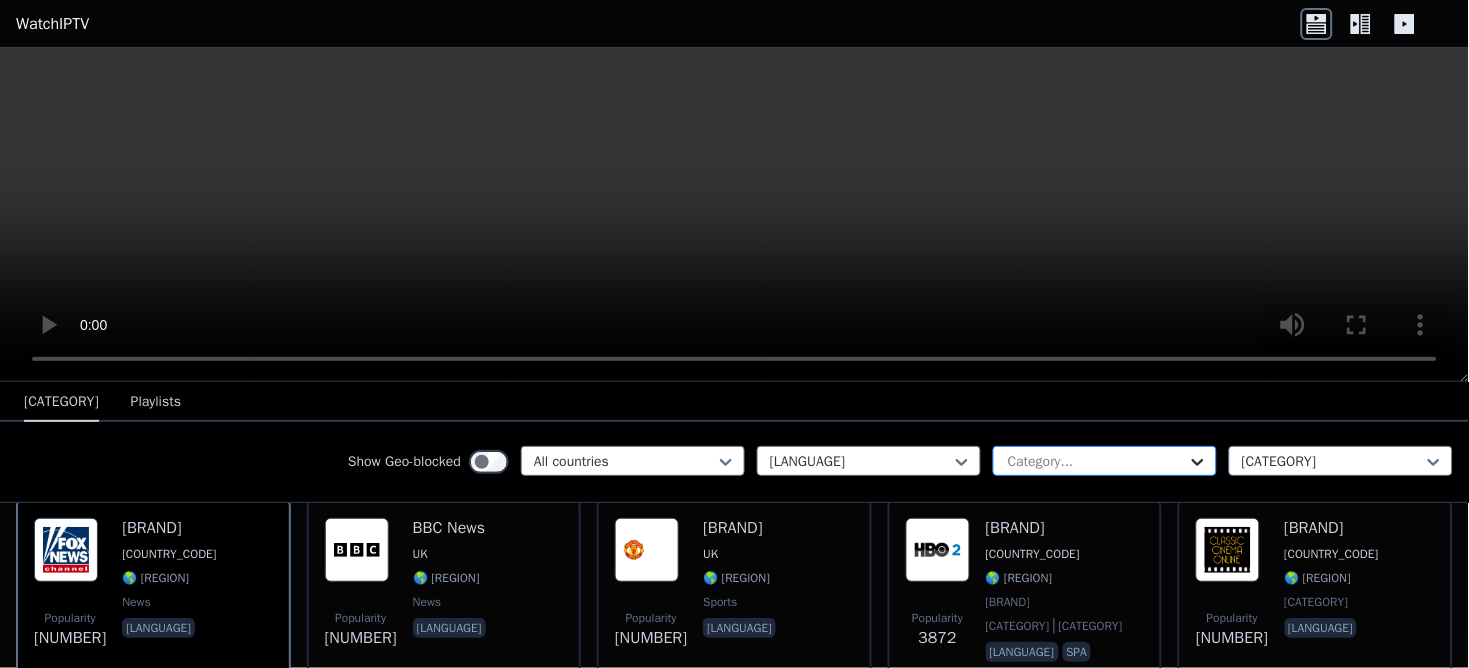 click at bounding box center [1198, 462] 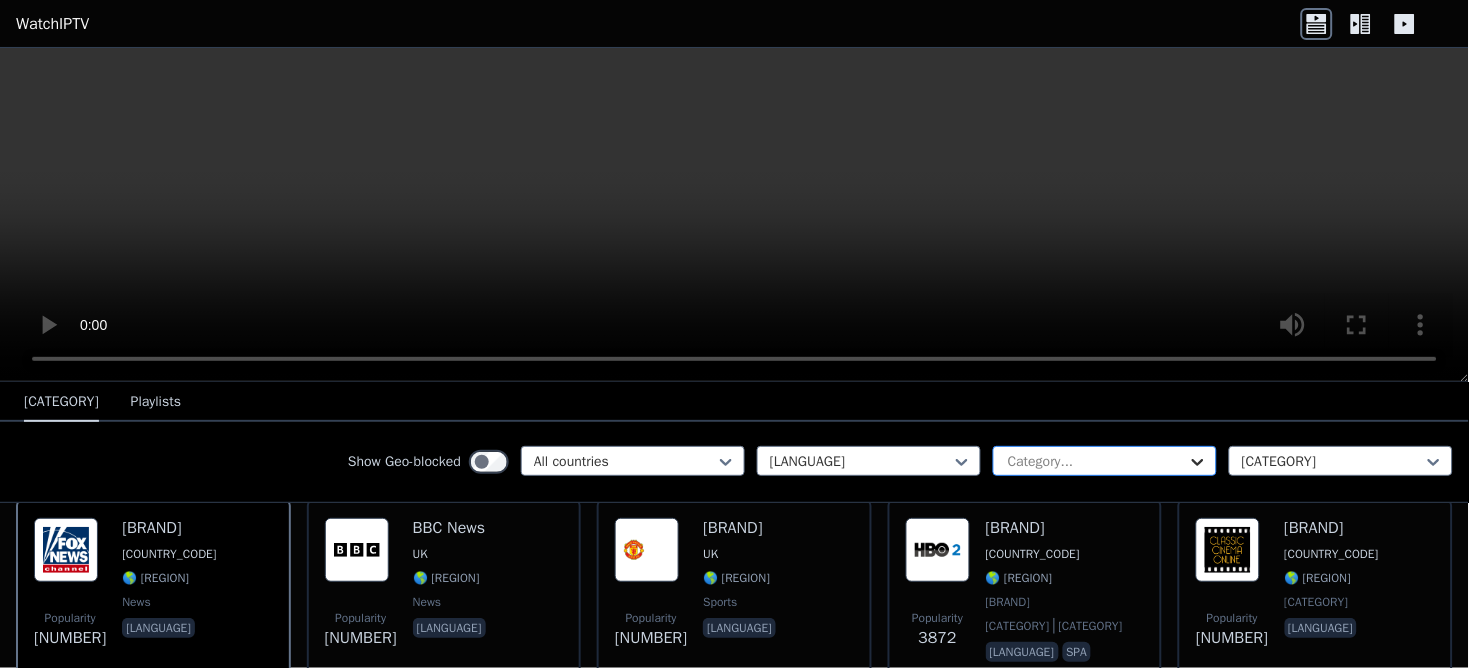 click at bounding box center [1198, 462] 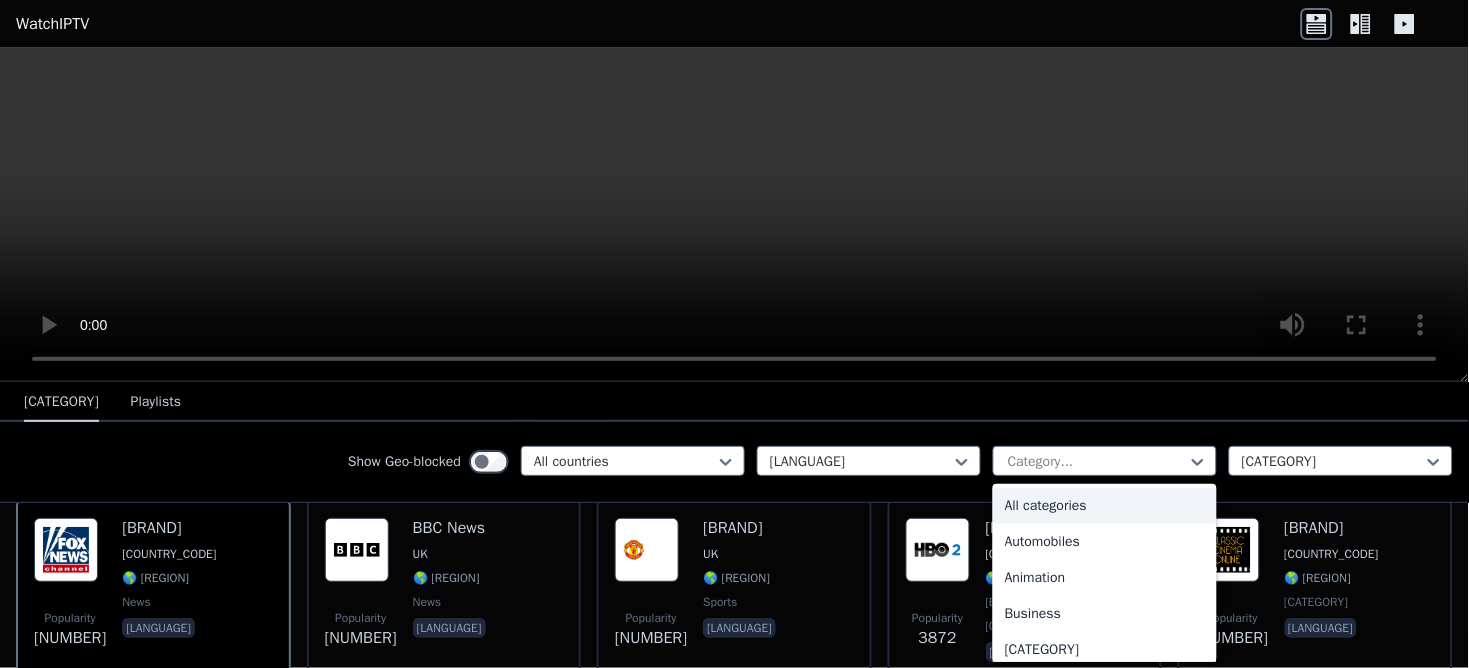 click on "All categories" at bounding box center [1105, 506] 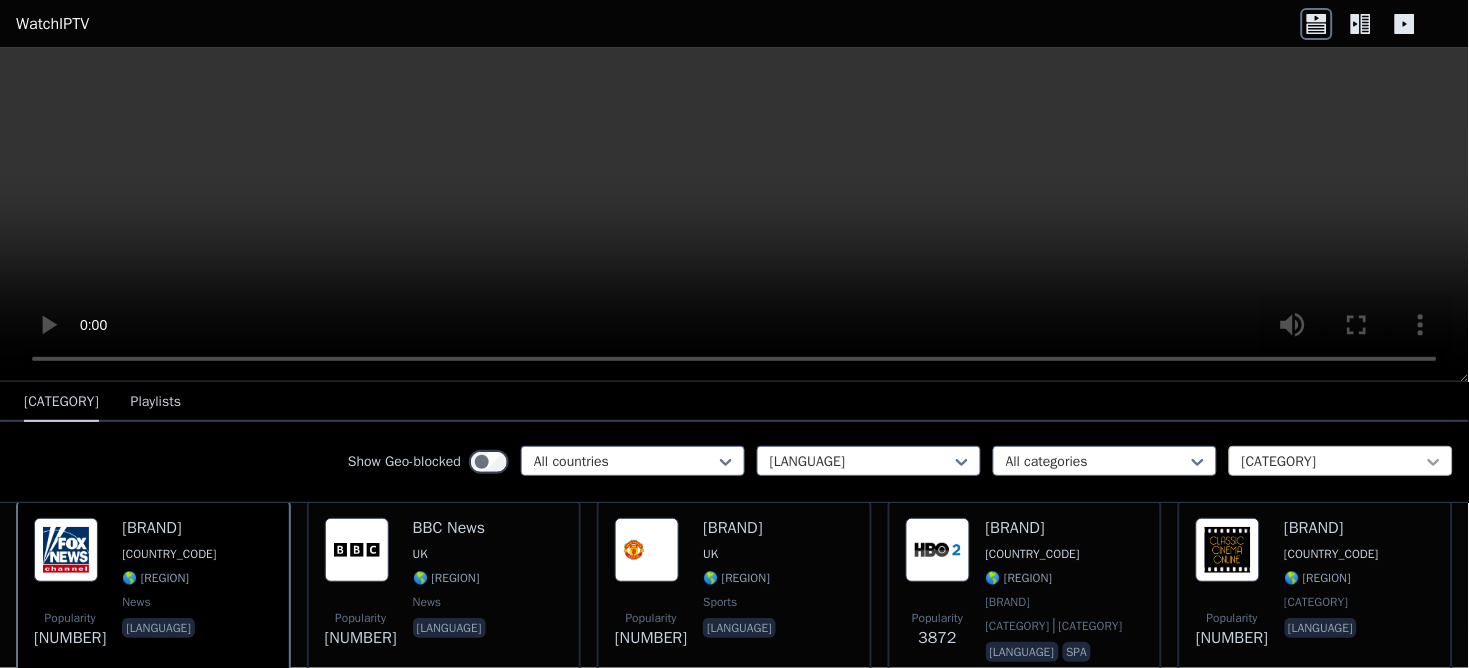 click at bounding box center [962, 462] 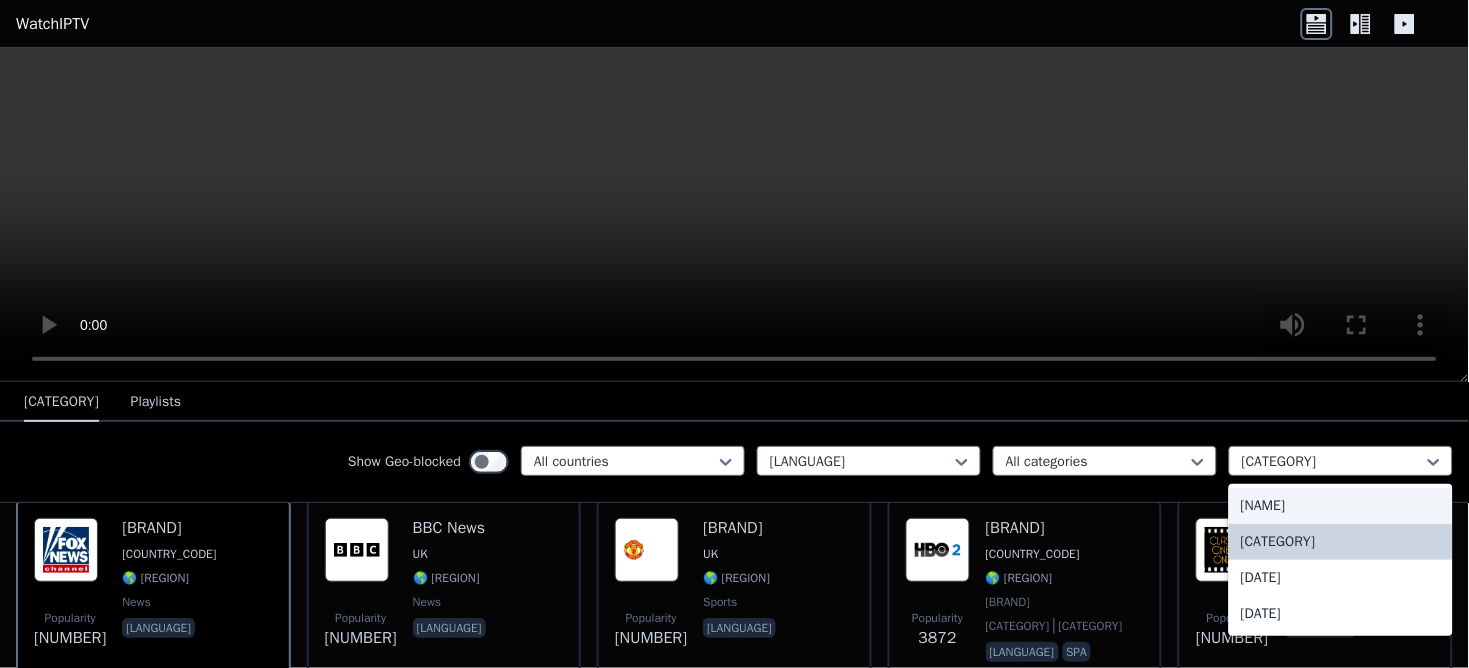 click on "Channels Playlists" at bounding box center [734, 402] 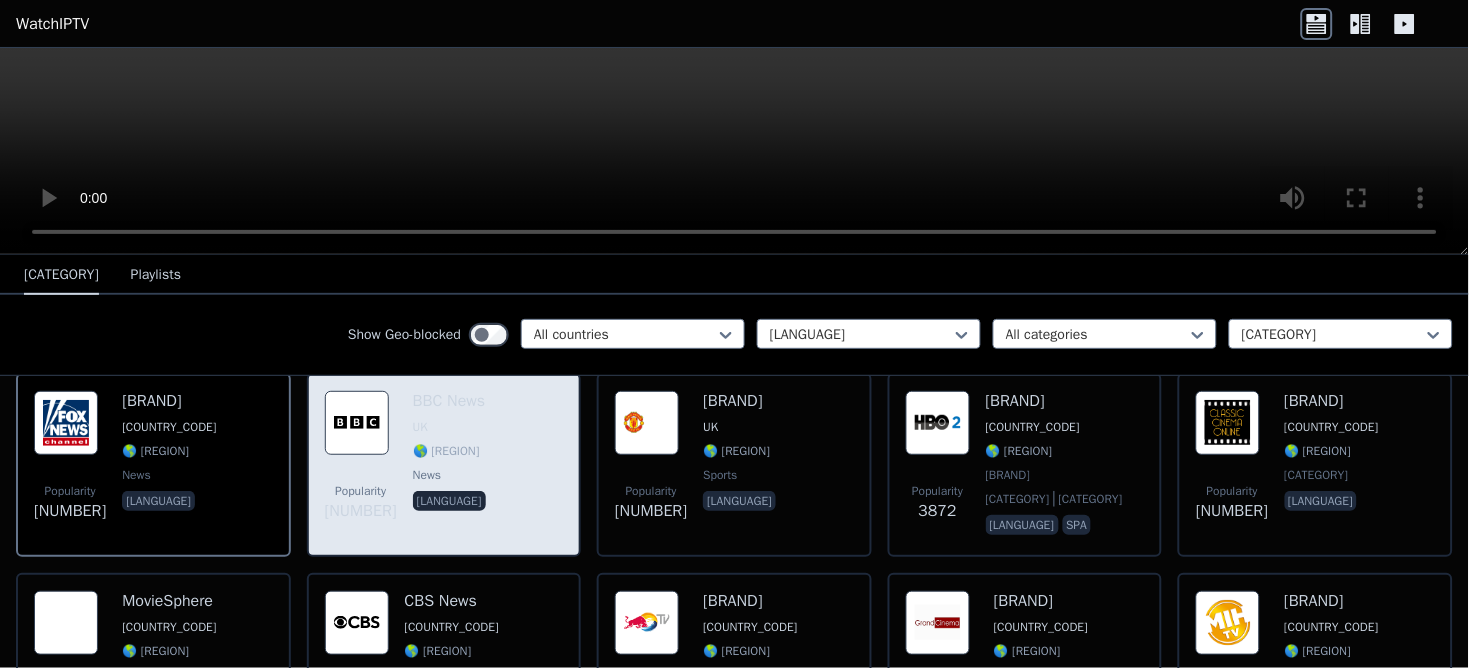 click at bounding box center (357, 423) 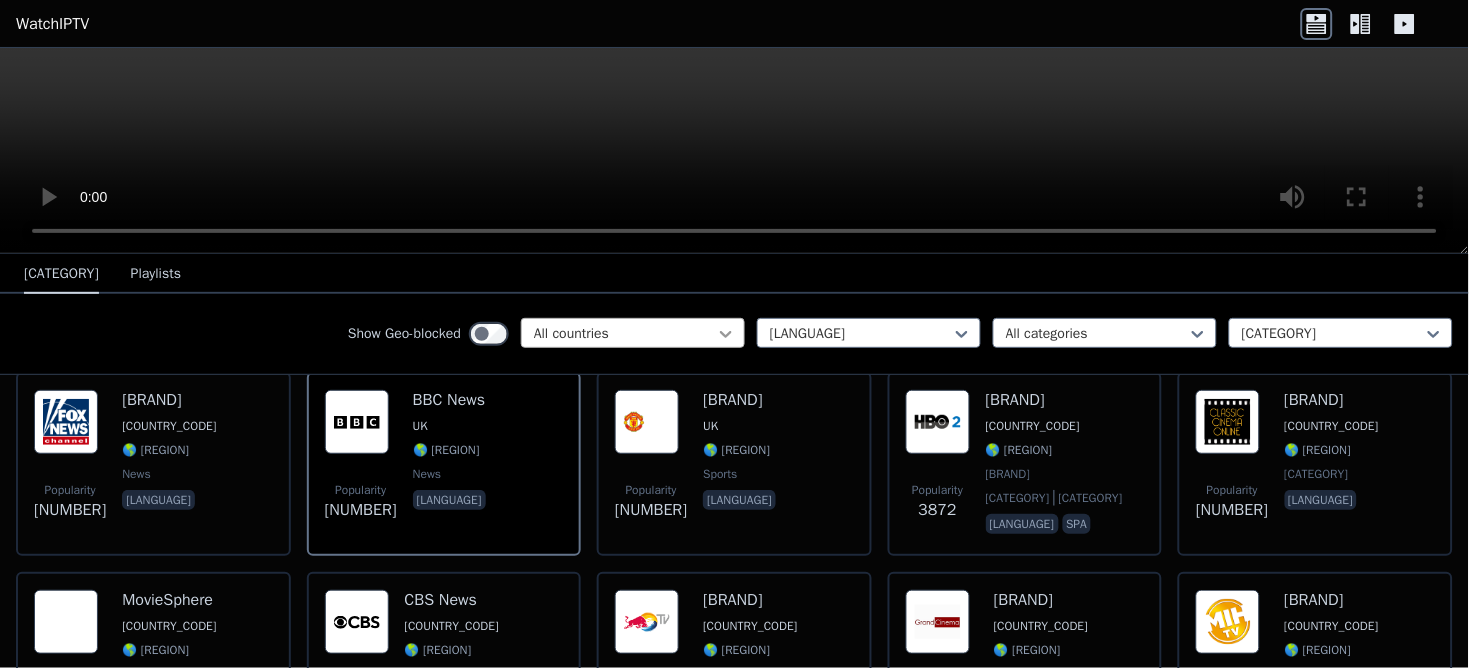 click at bounding box center [726, 334] 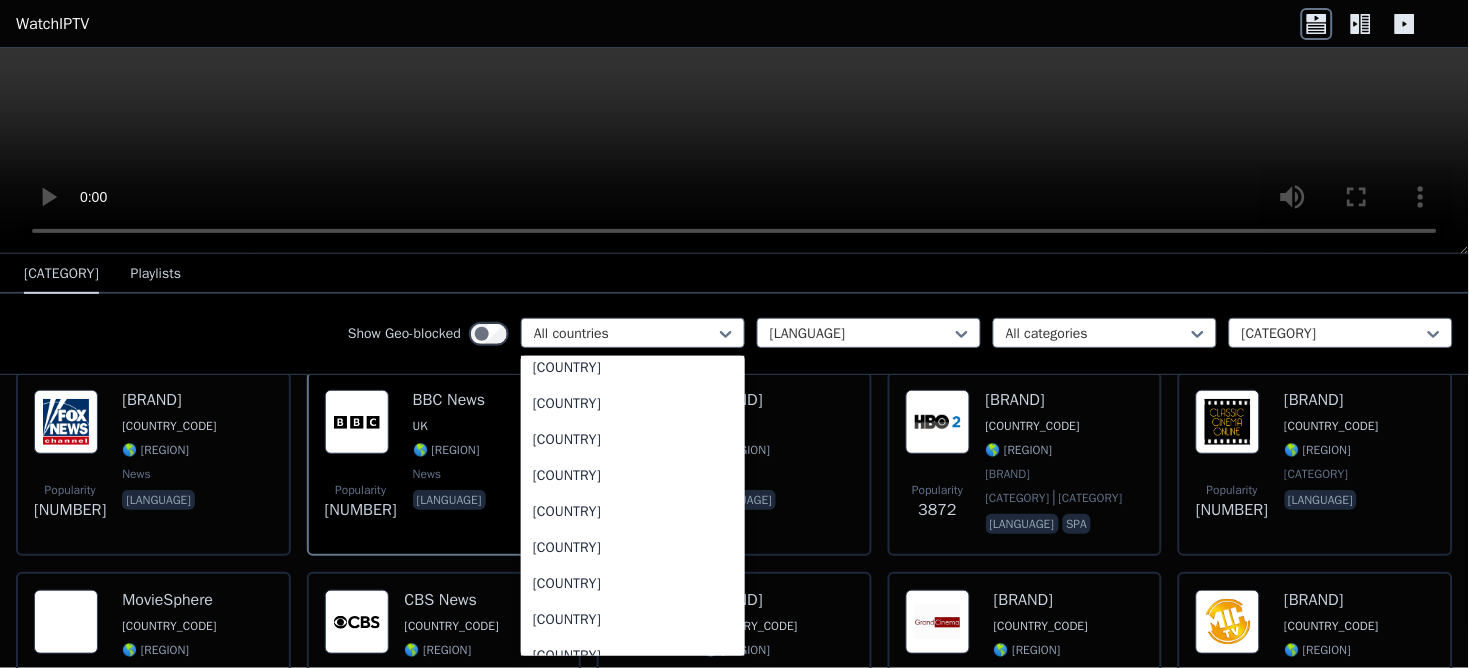 scroll, scrollTop: 2998, scrollLeft: 0, axis: vertical 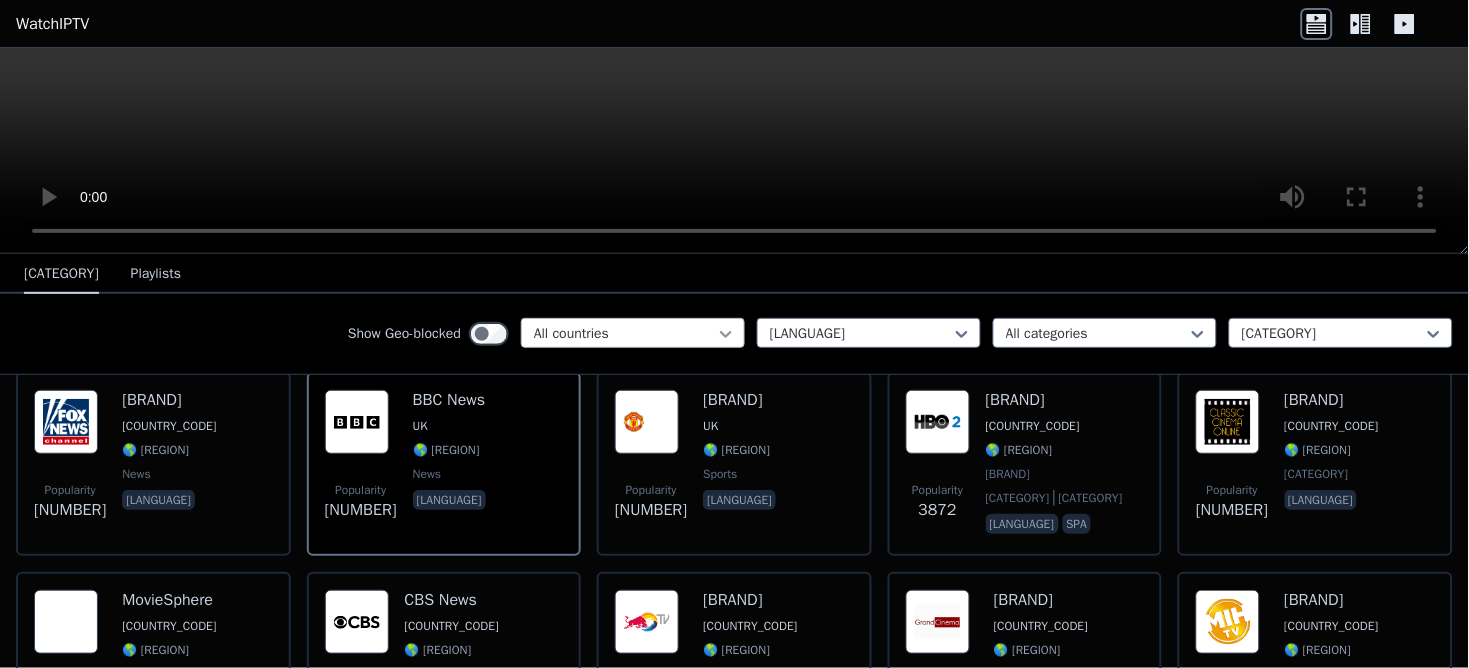 click at bounding box center (726, 334) 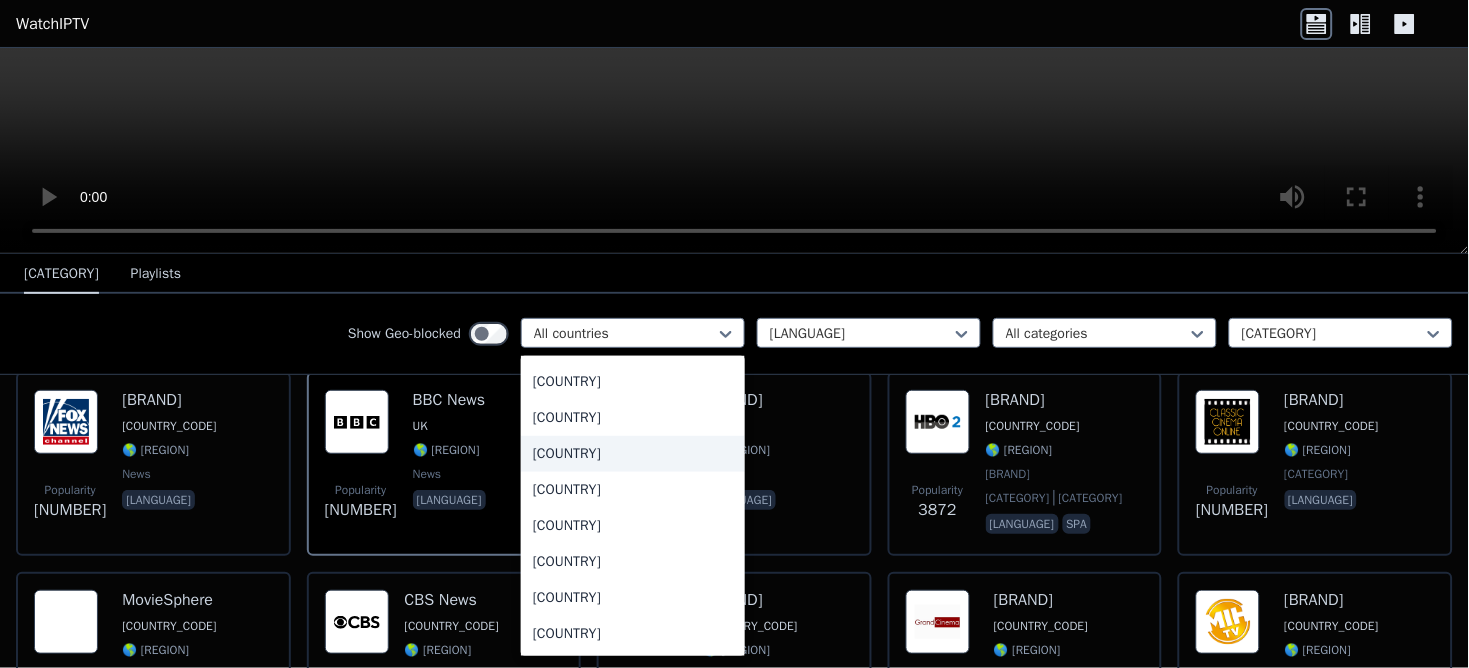 scroll, scrollTop: 2222, scrollLeft: 0, axis: vertical 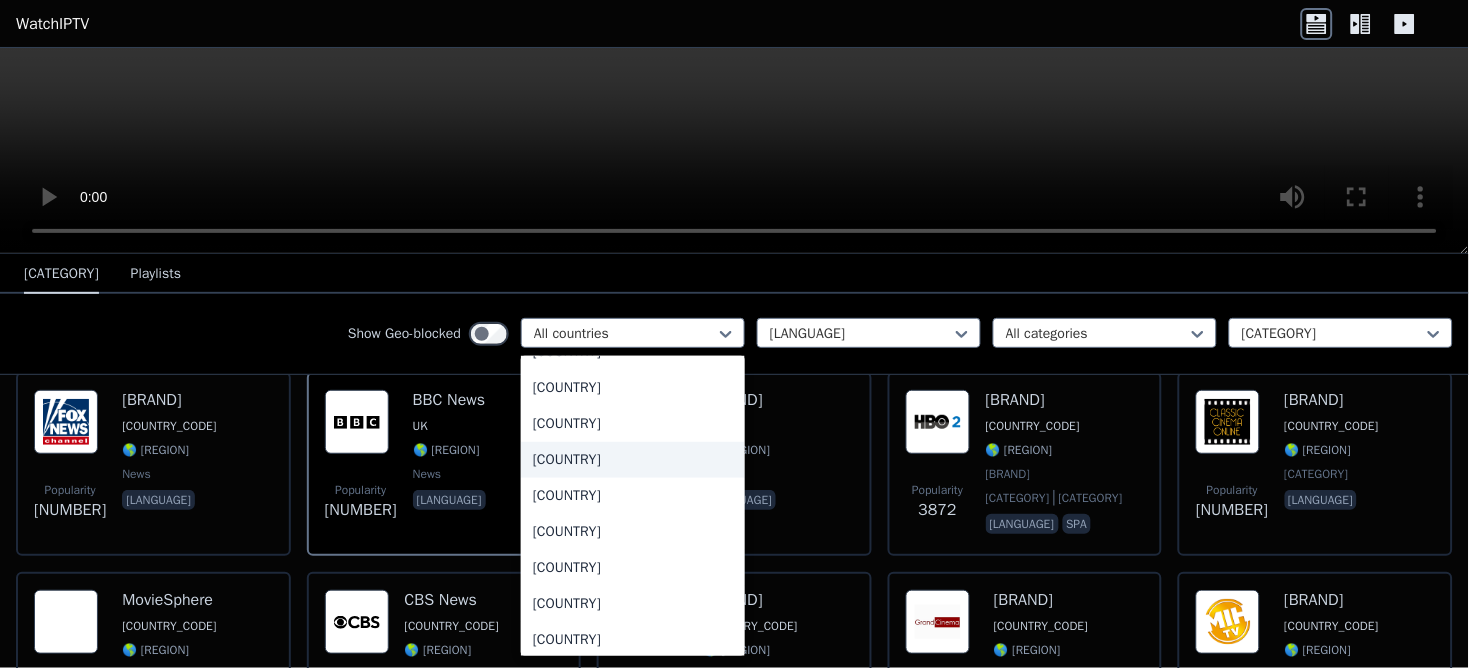 click on "[COUNTRY]" at bounding box center [633, 460] 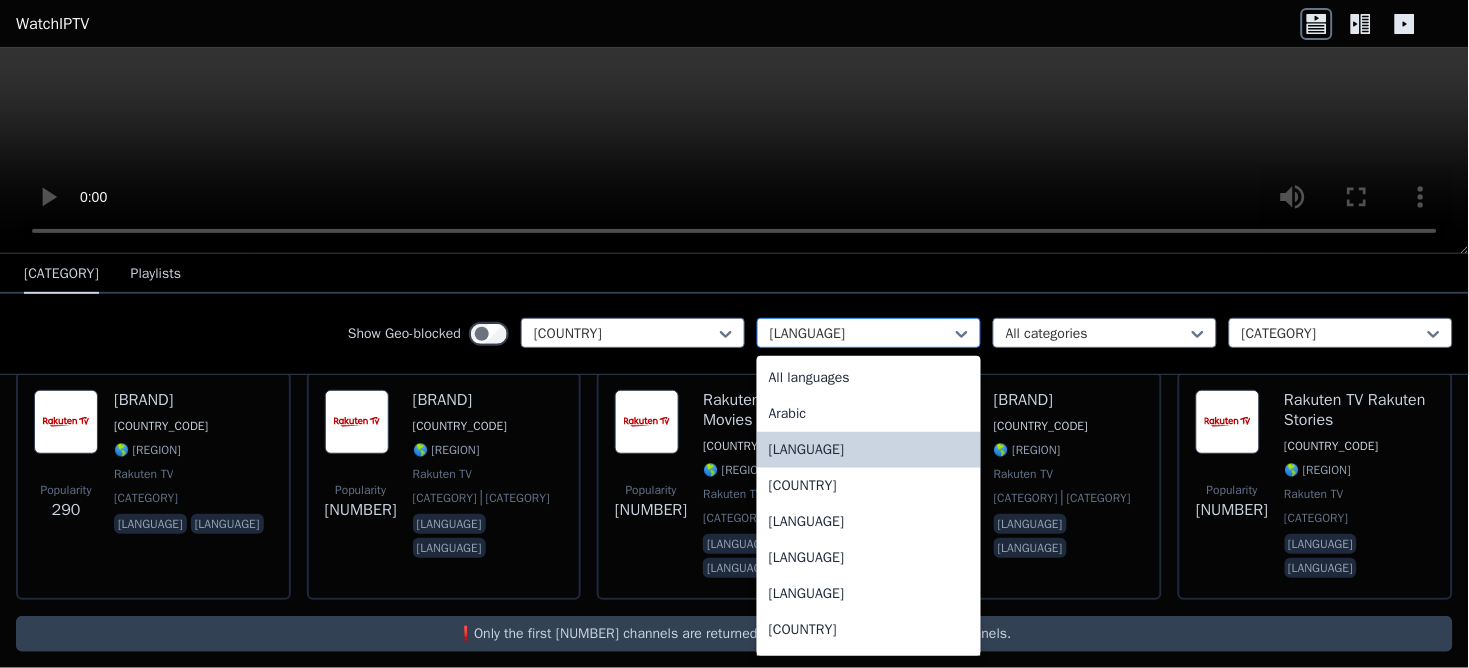 click on "[LANGUAGE]" at bounding box center (869, 333) 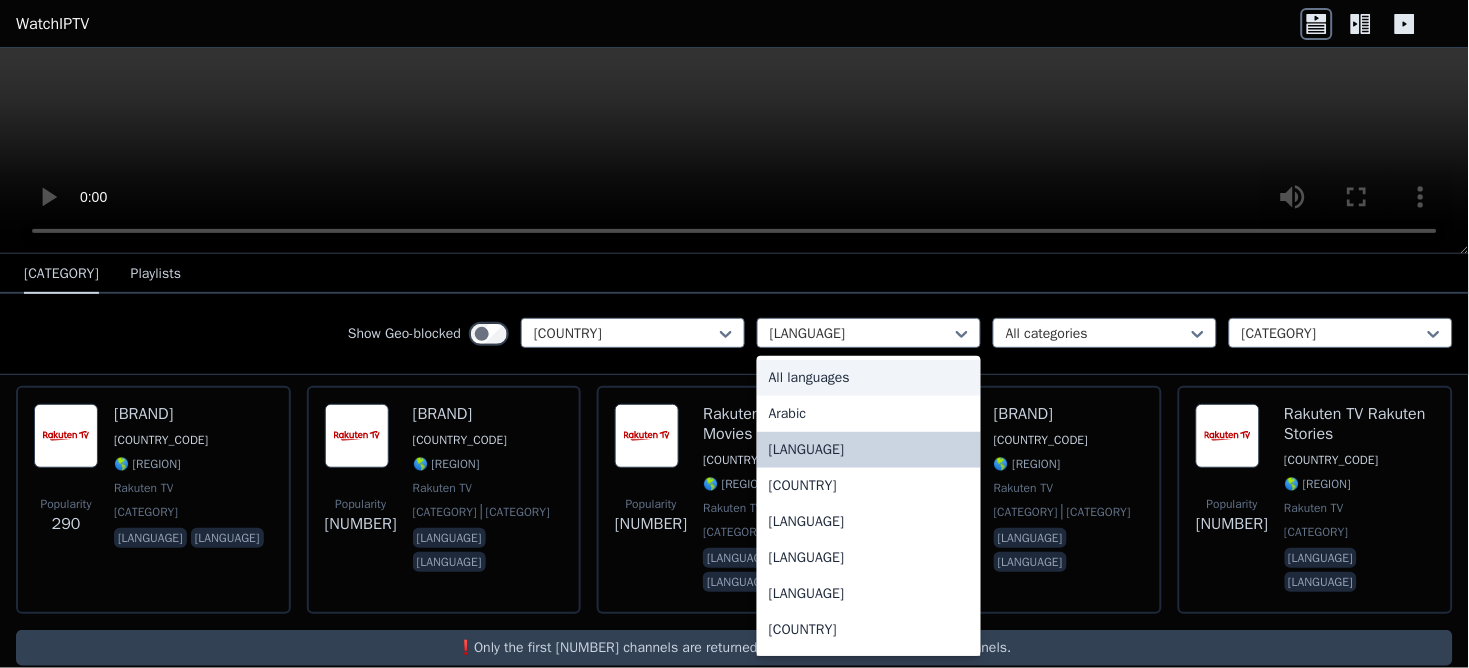 click on "All languages" at bounding box center (869, 378) 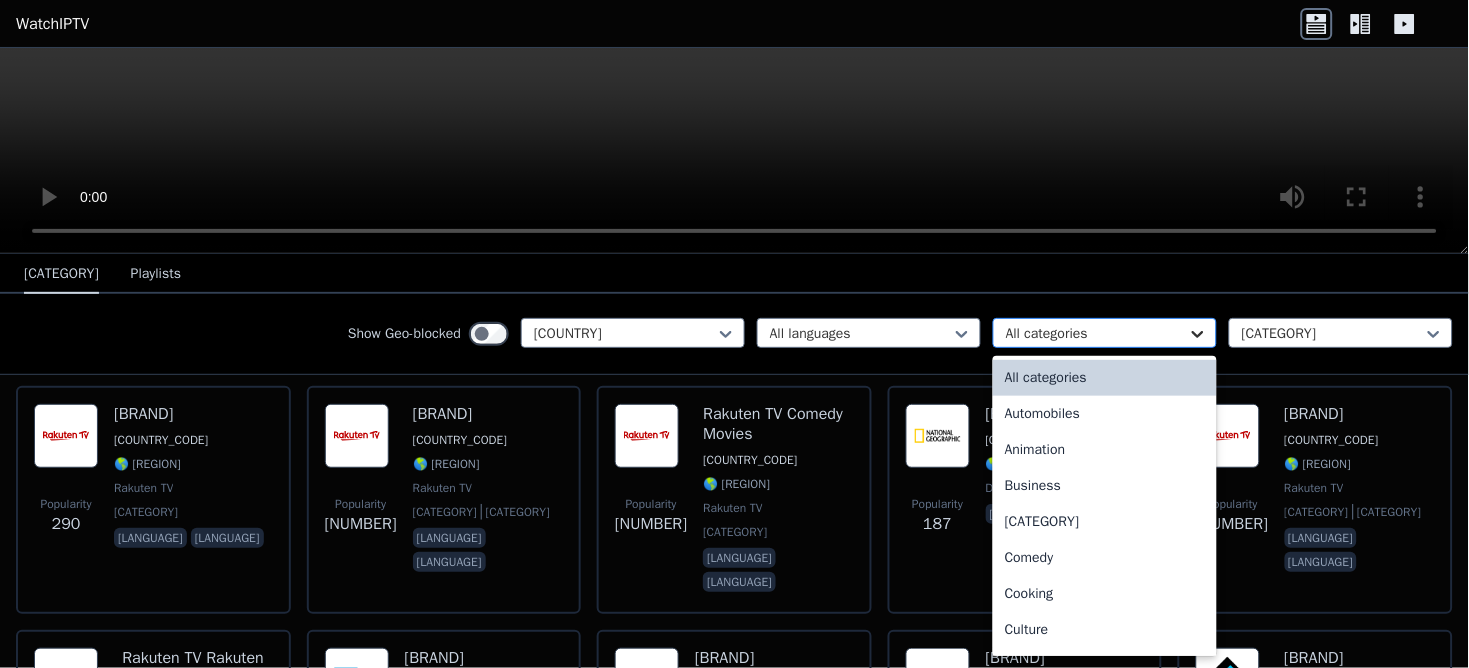 click at bounding box center (1198, 334) 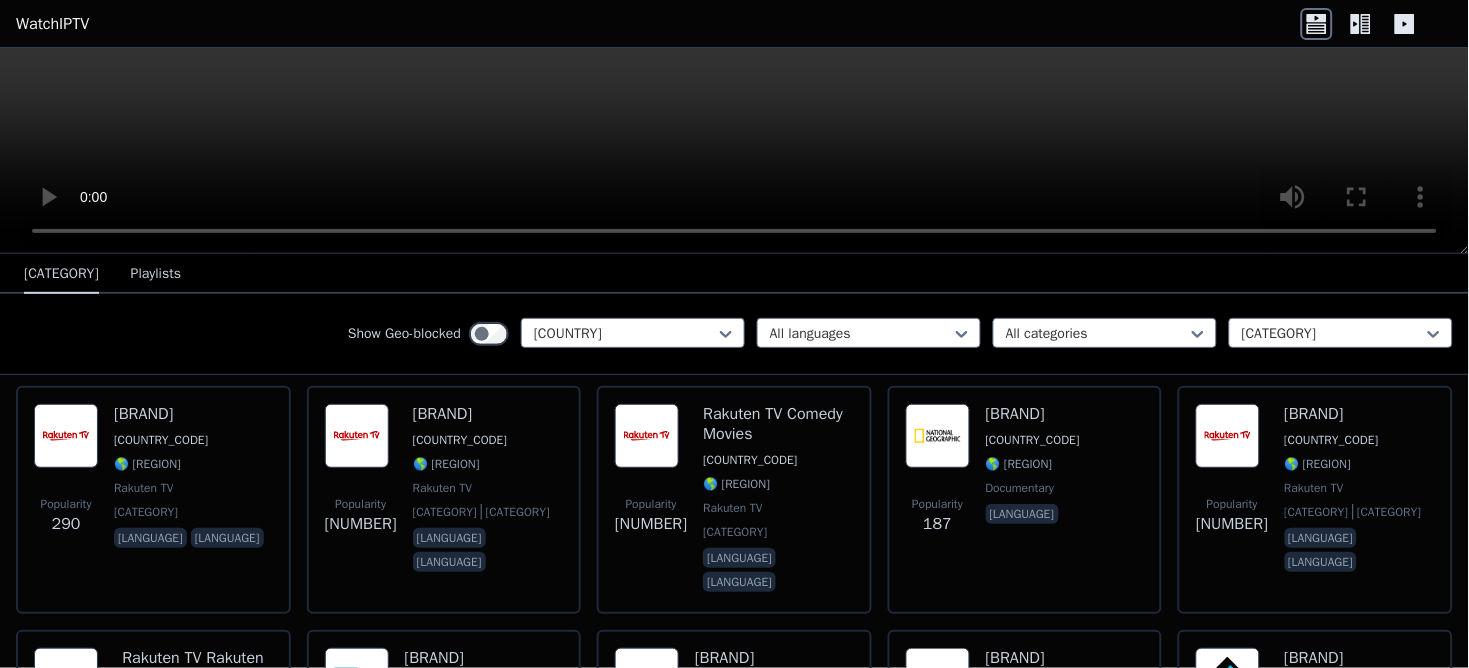 click on "Channels Playlists" at bounding box center (734, 274) 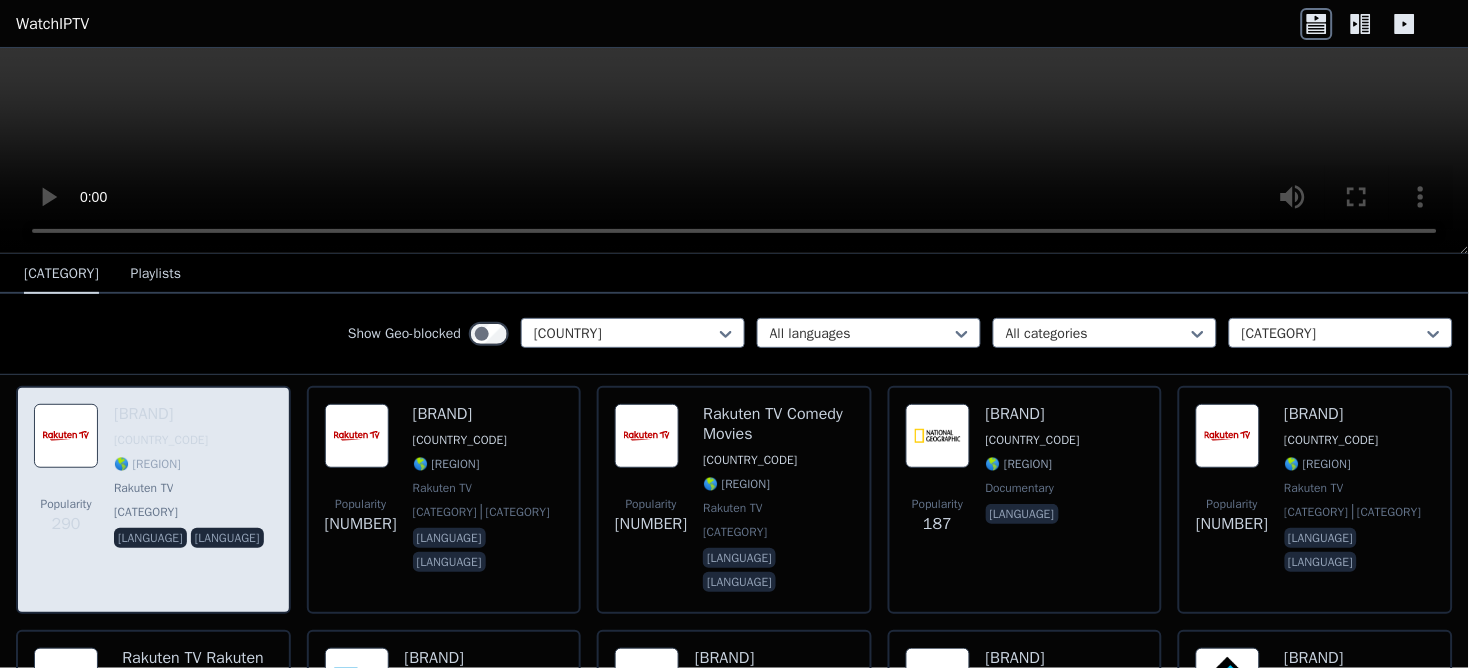 click at bounding box center [66, 436] 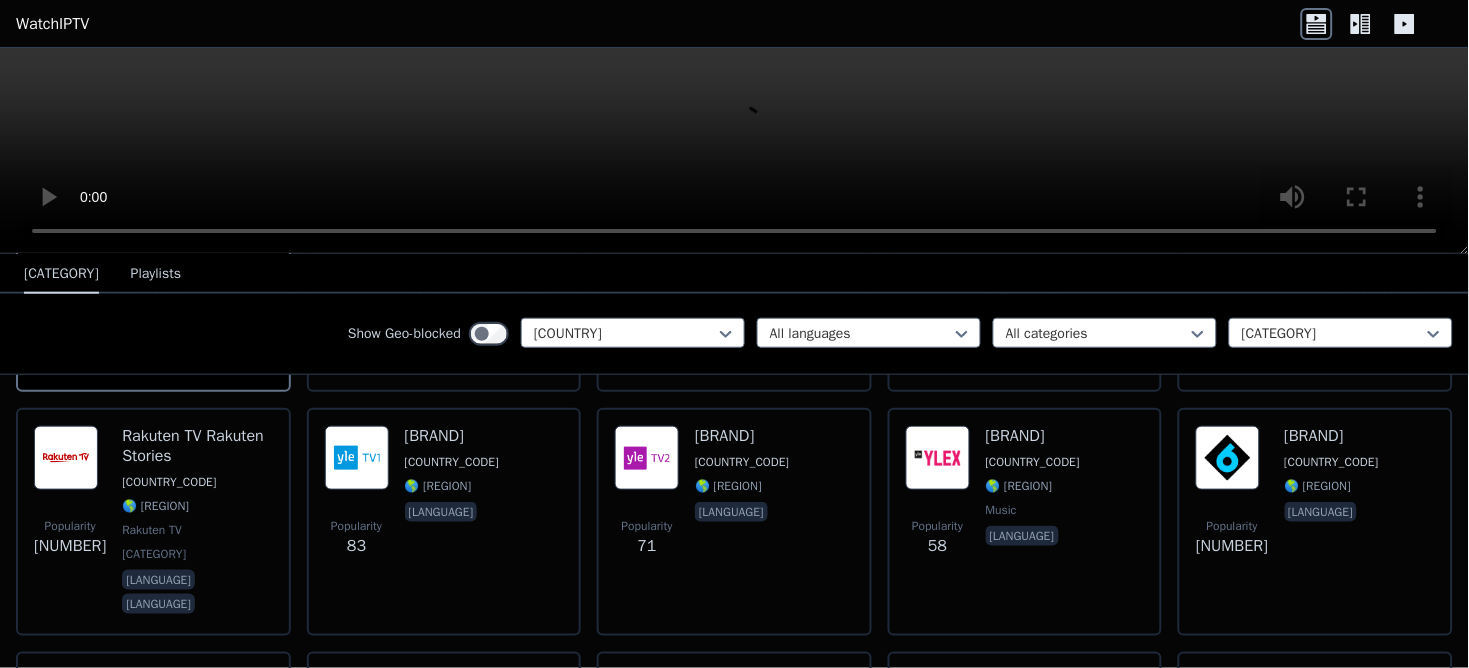 scroll, scrollTop: 0, scrollLeft: 0, axis: both 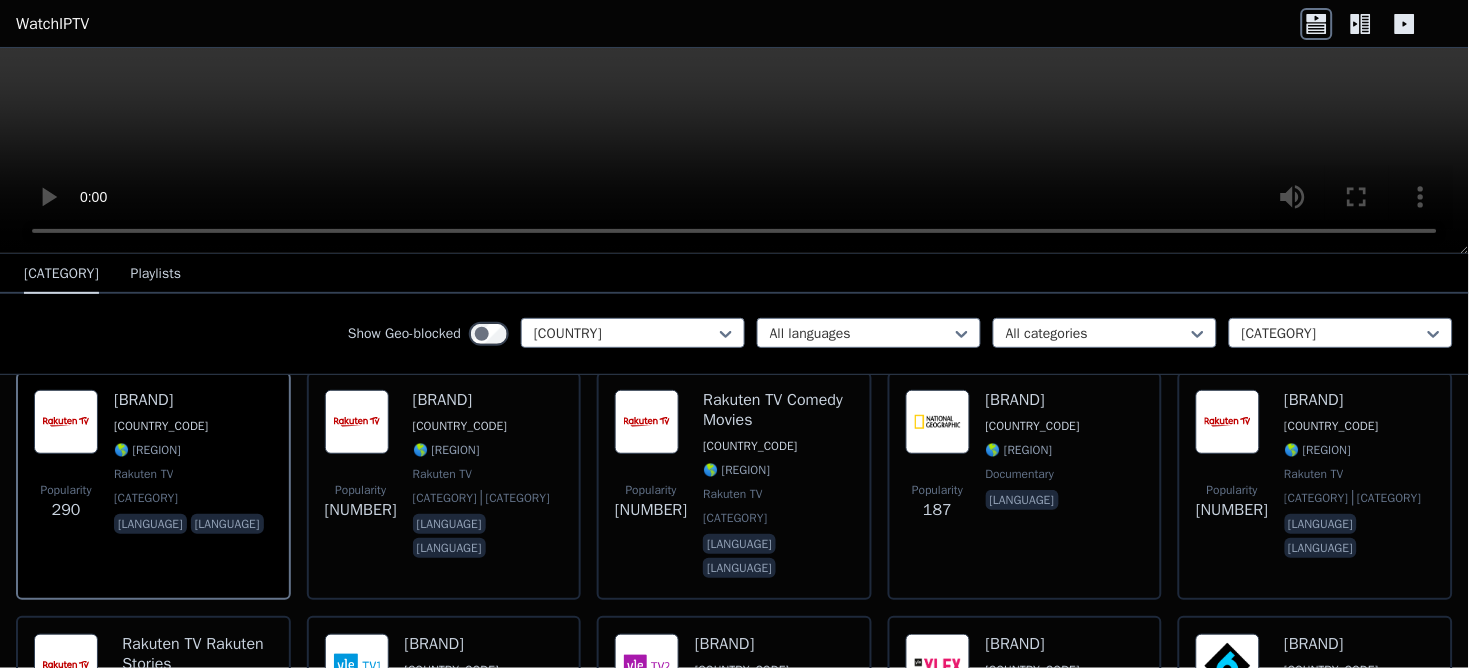 click on "[LANGUAGE]" at bounding box center (150, 524) 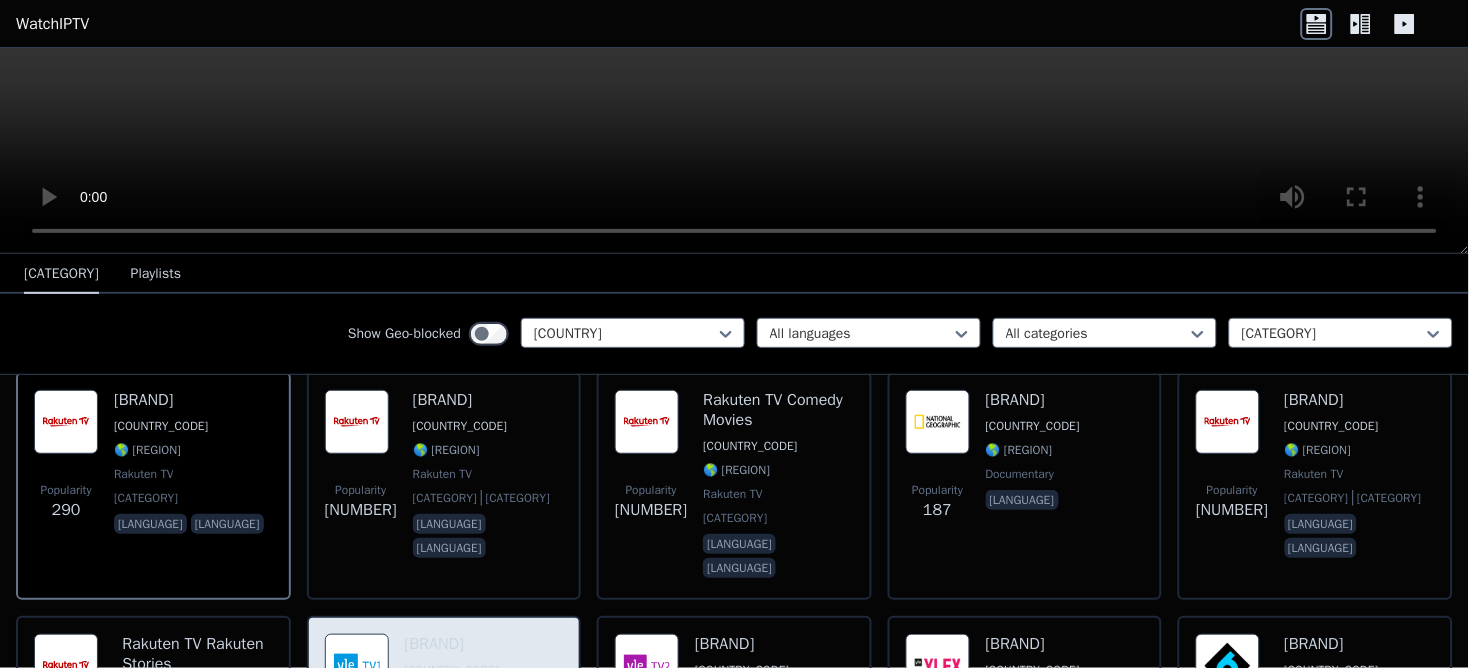 scroll, scrollTop: 444, scrollLeft: 0, axis: vertical 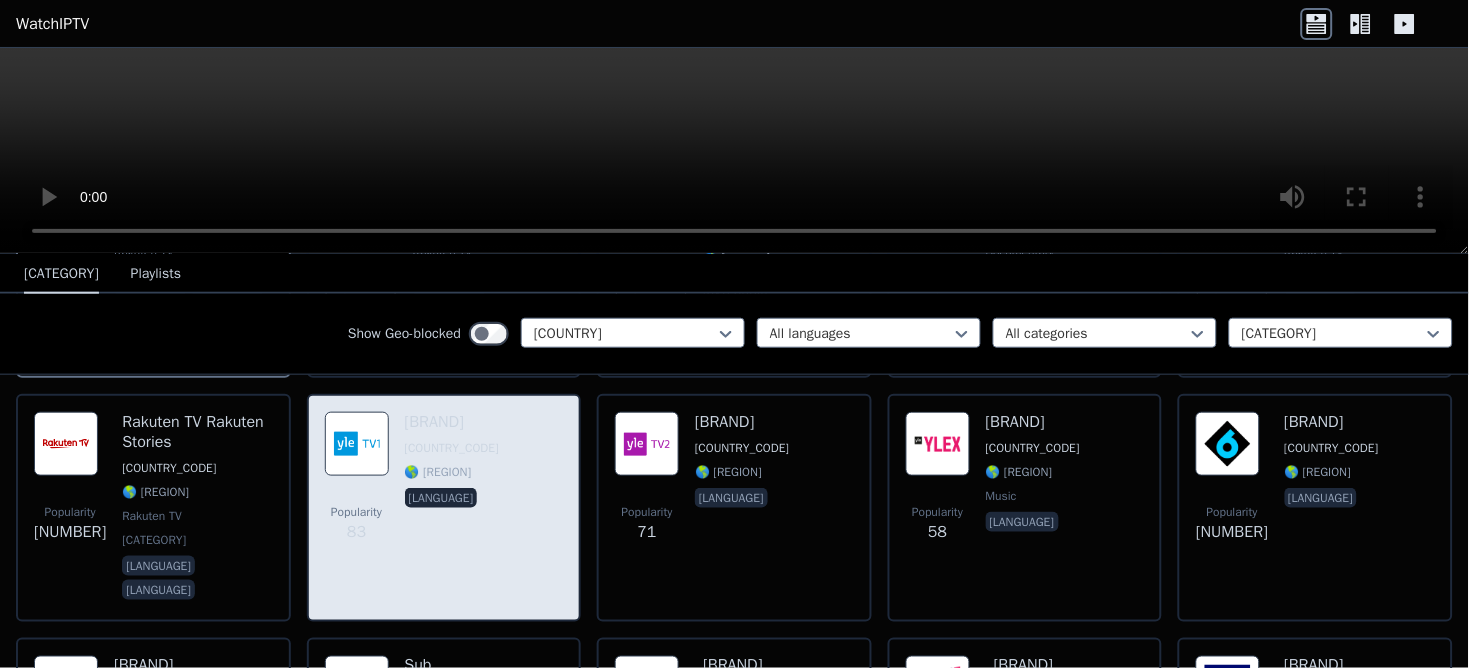 click at bounding box center (357, 200) 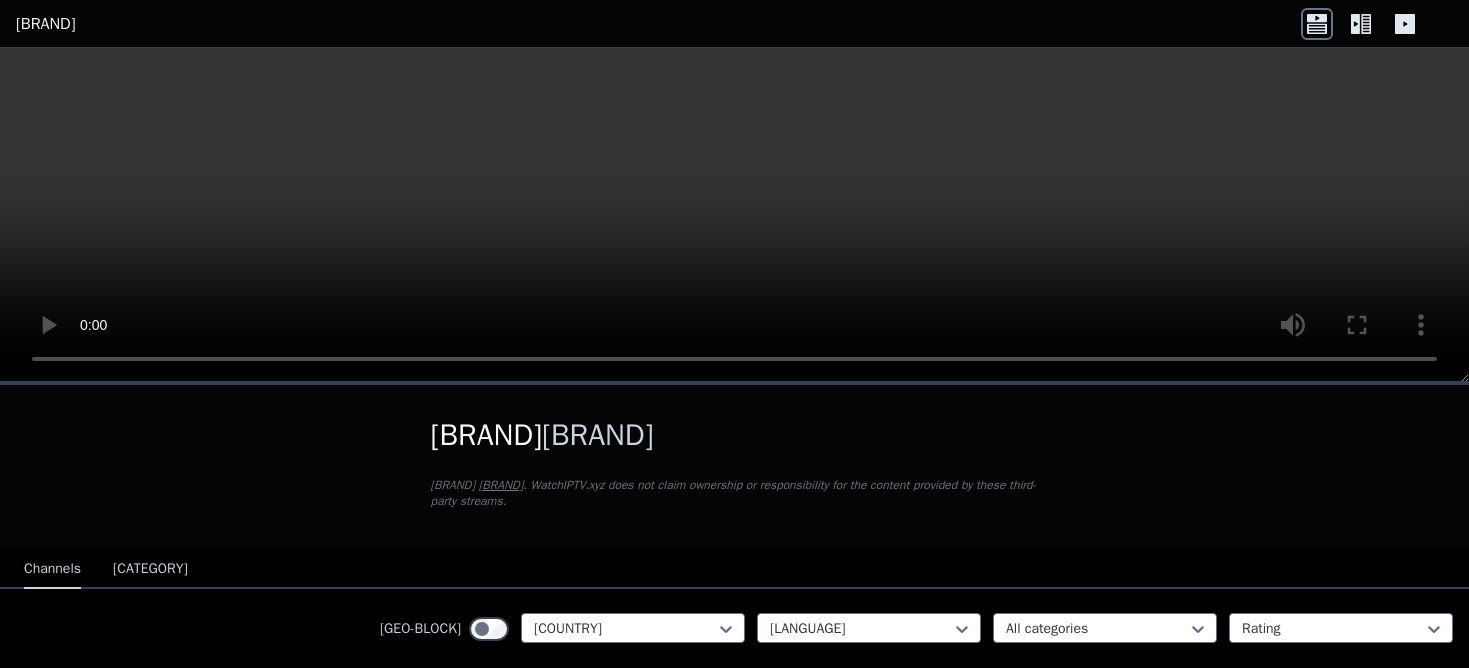 scroll, scrollTop: 0, scrollLeft: 0, axis: both 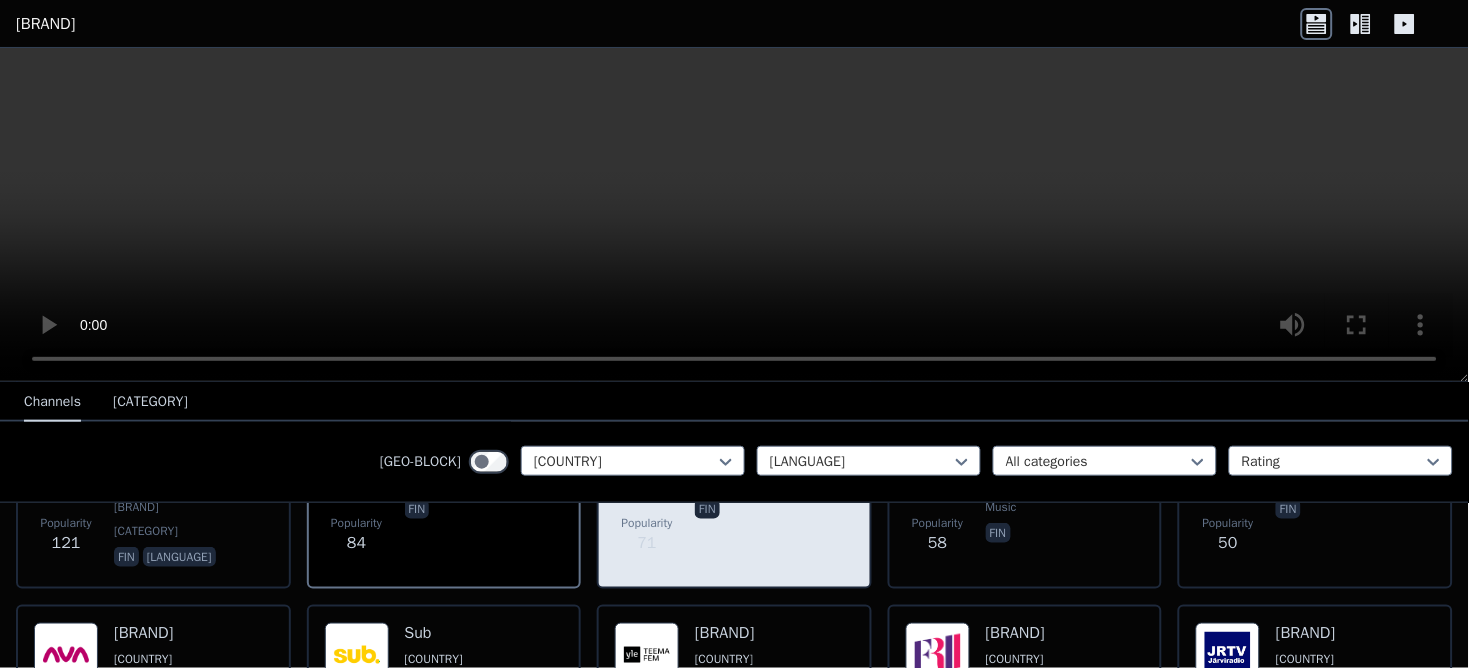 click at bounding box center (66, 255) 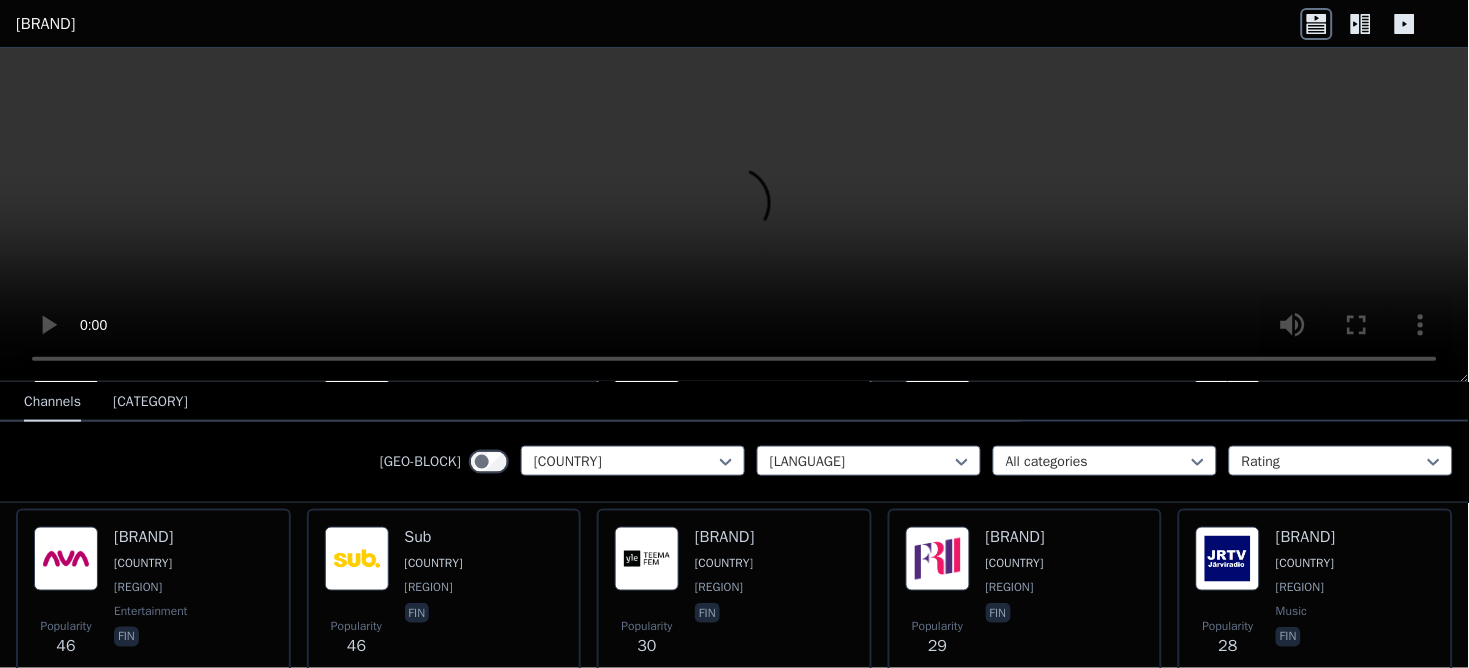 scroll, scrollTop: 640, scrollLeft: 0, axis: vertical 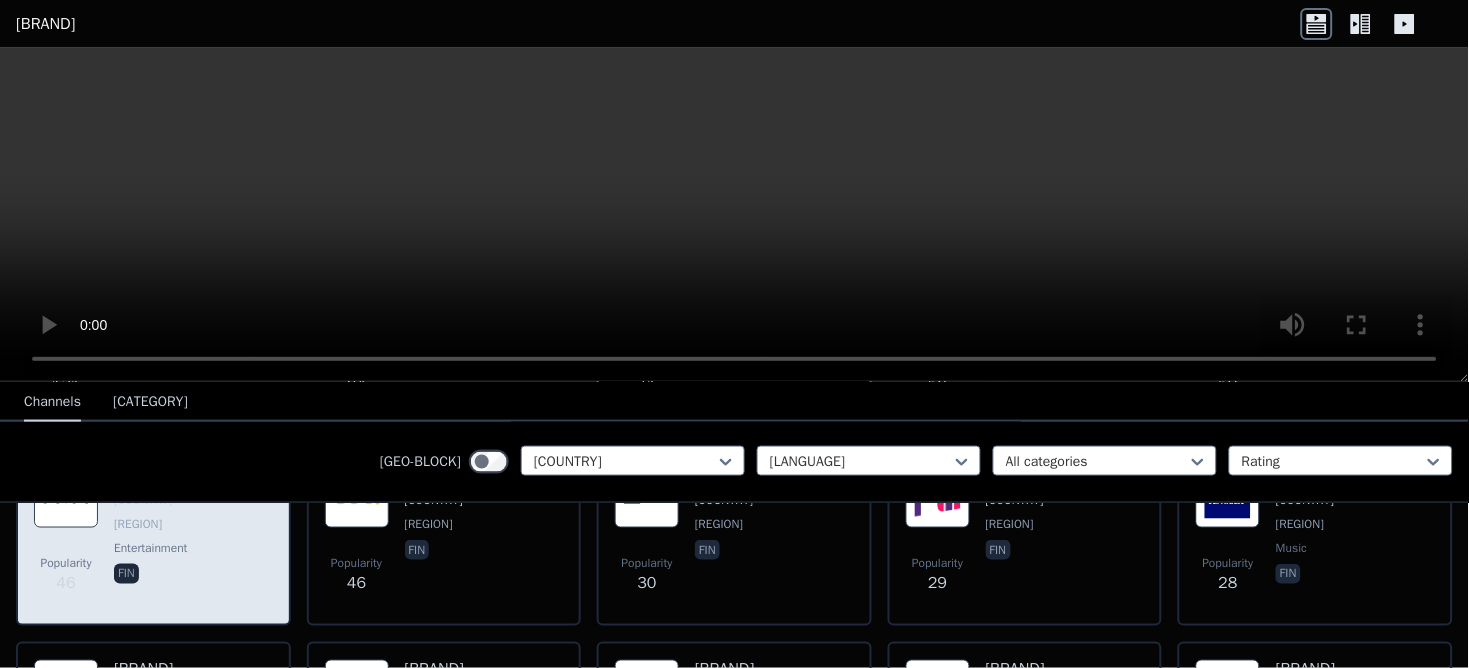 click at bounding box center (66, 96) 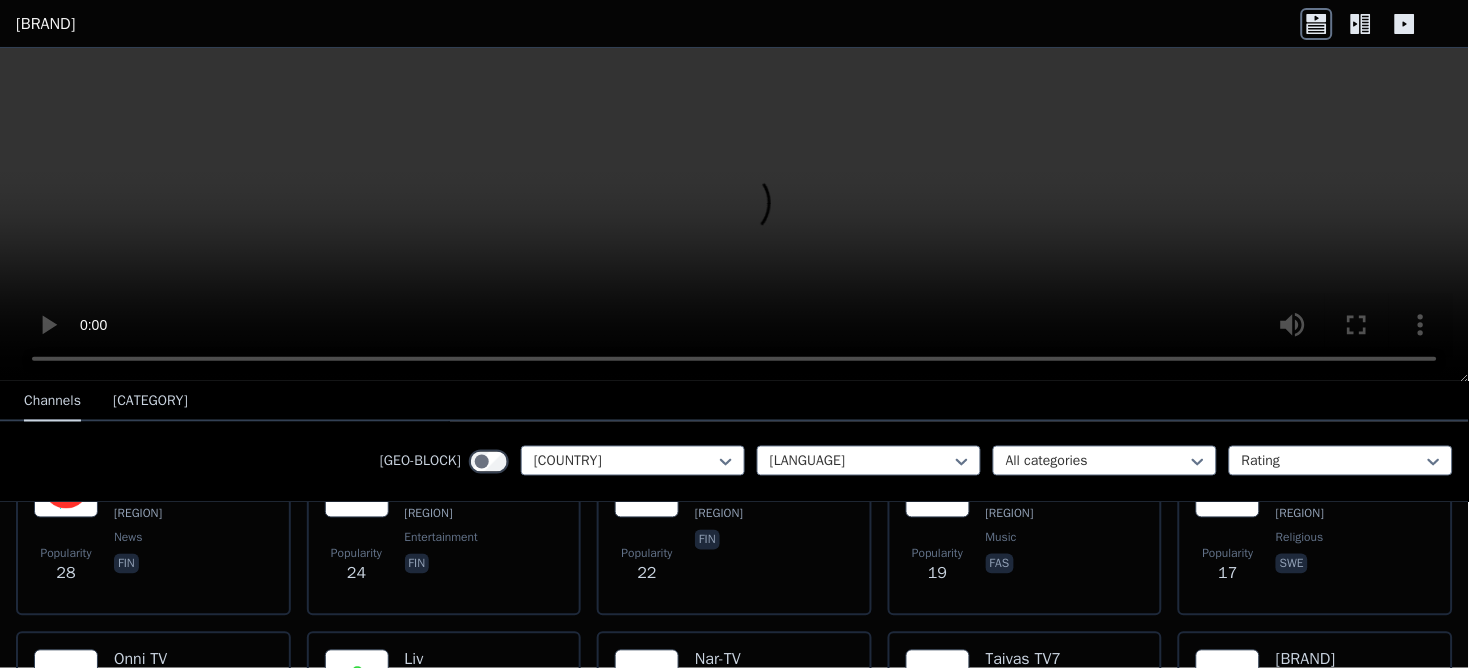 scroll, scrollTop: 852, scrollLeft: 0, axis: vertical 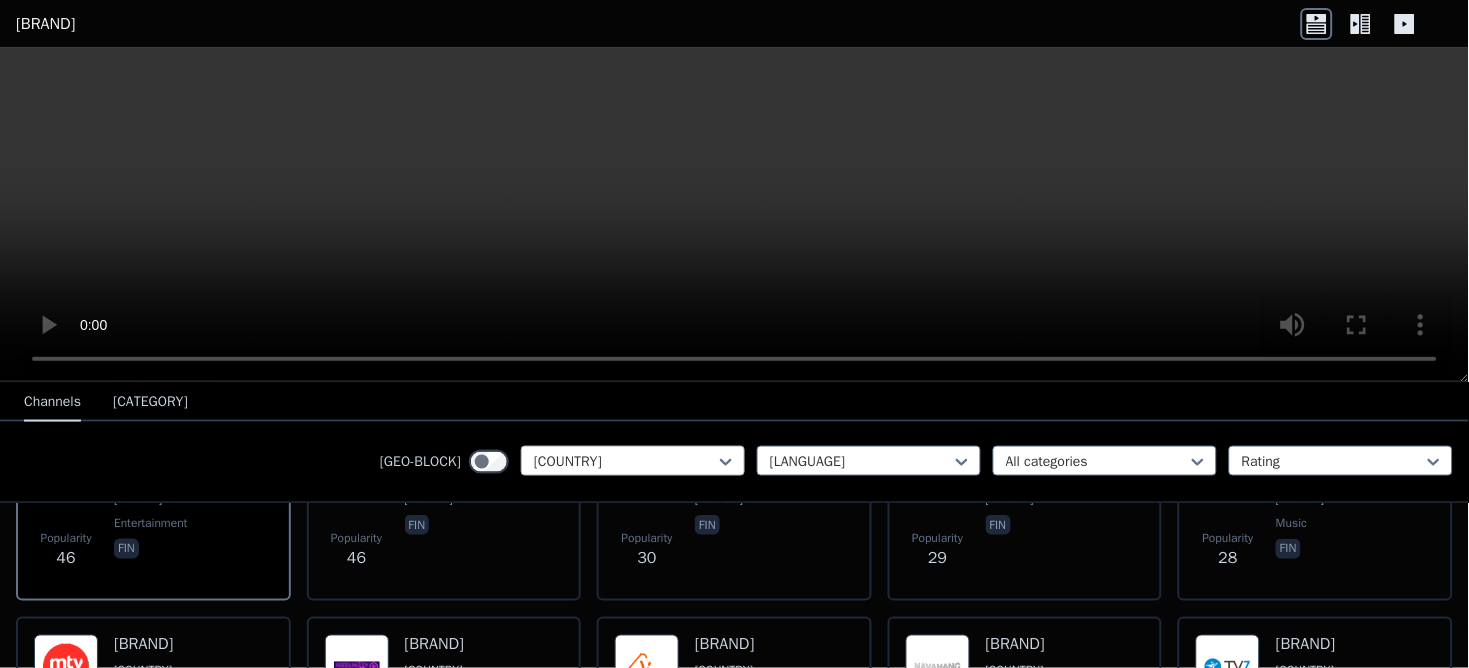 click on "[COUNTRY]" at bounding box center [633, 461] 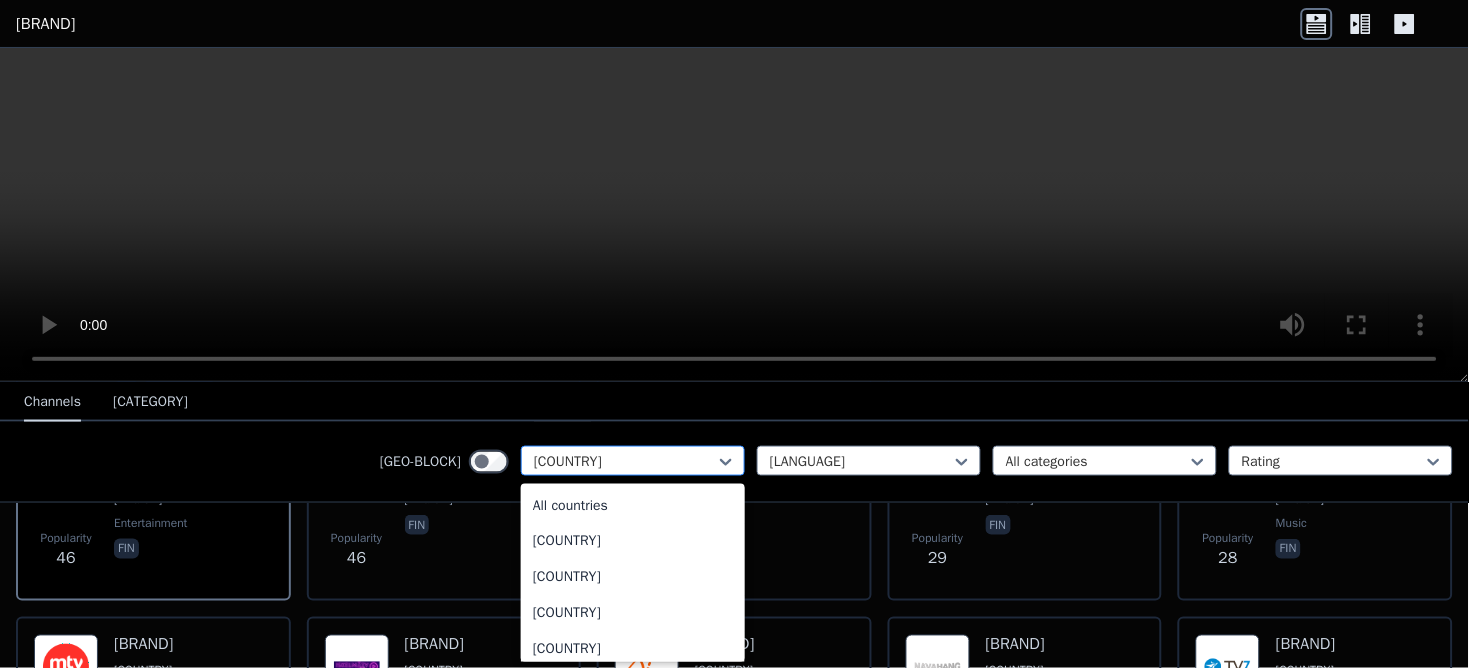 scroll, scrollTop: 2075, scrollLeft: 0, axis: vertical 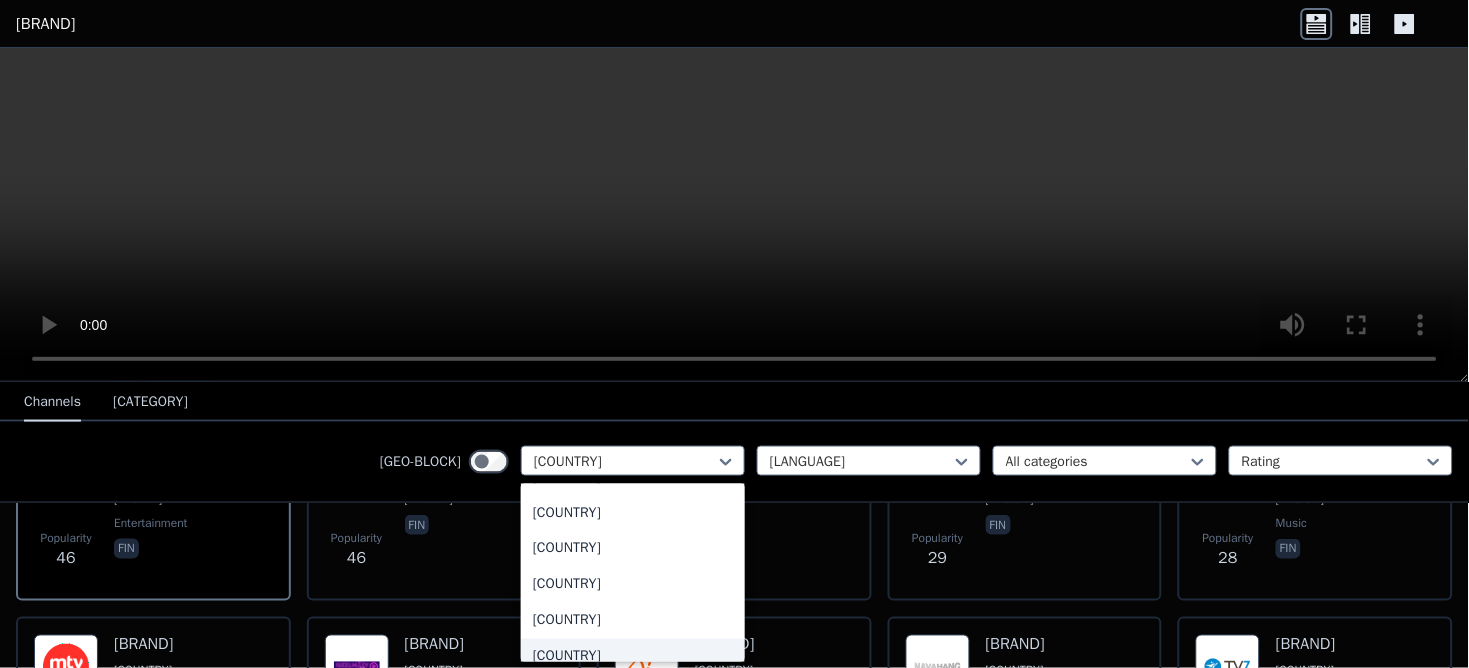 click on "[COUNTRY]" at bounding box center (633, 657) 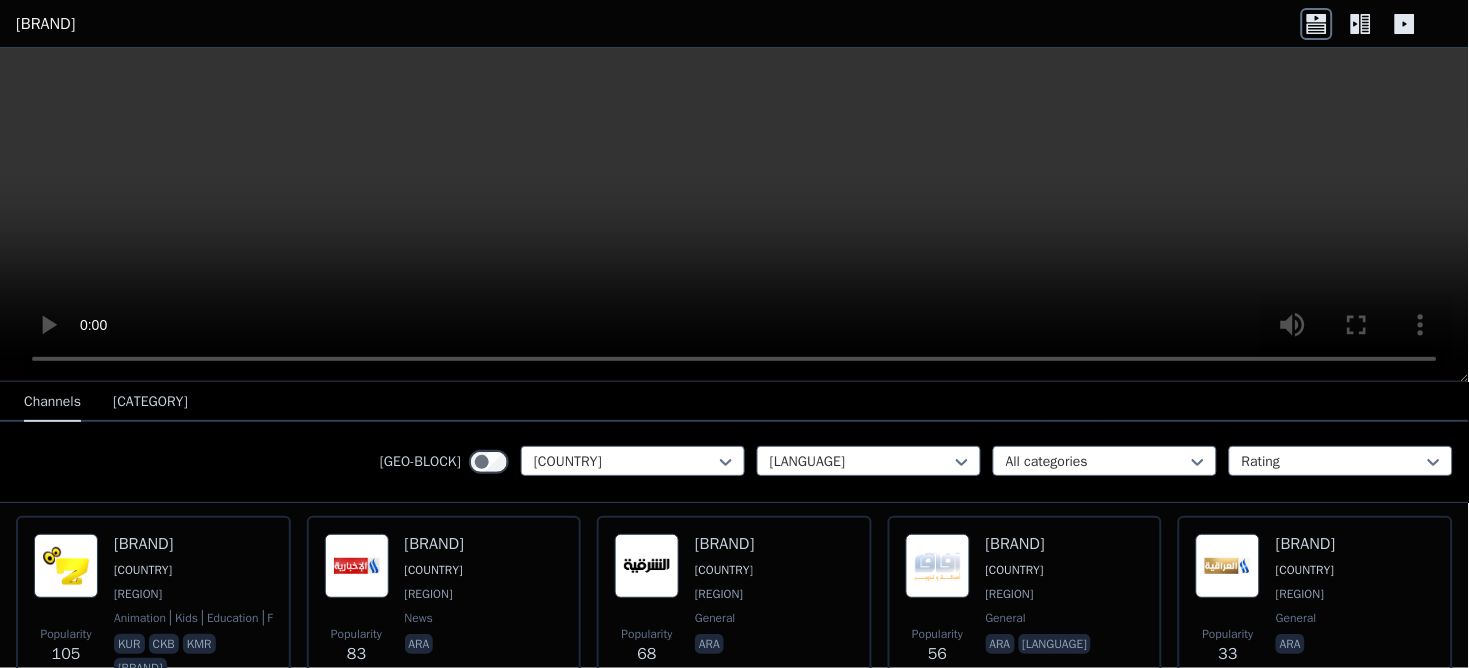 scroll, scrollTop: 222, scrollLeft: 0, axis: vertical 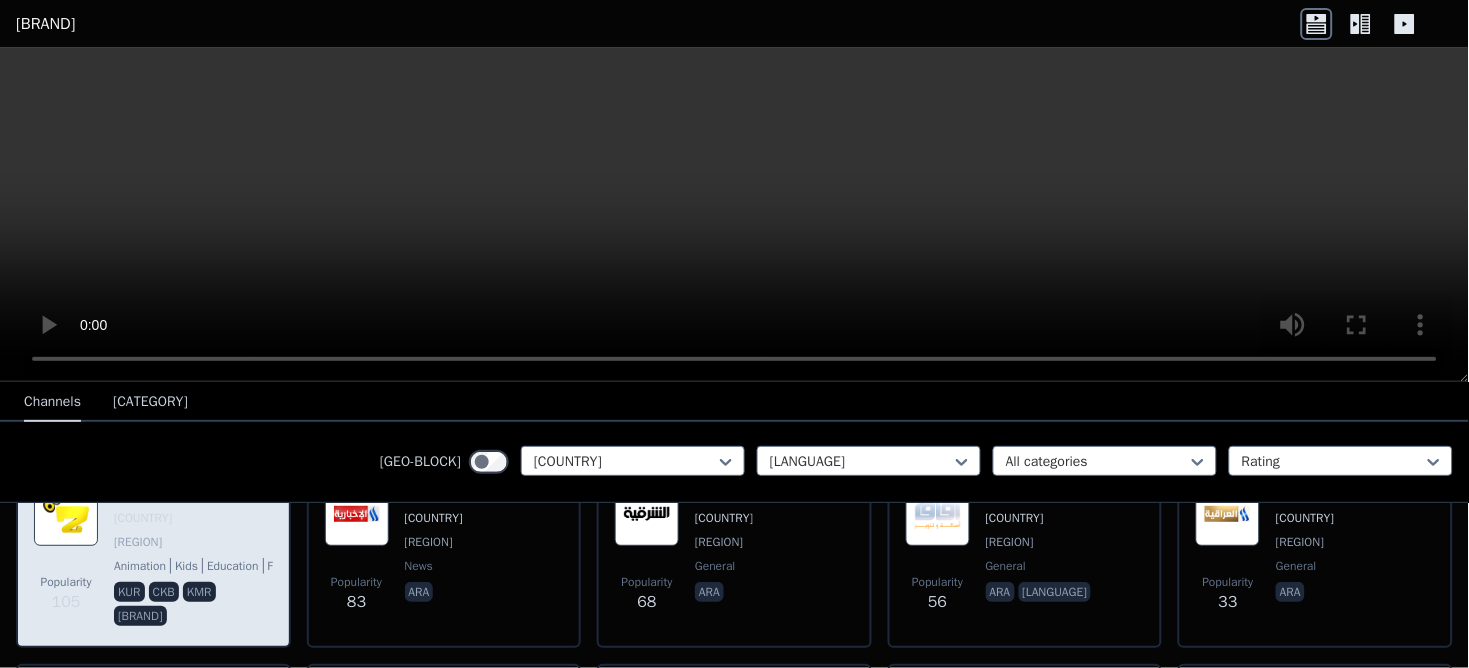 click at bounding box center (66, 514) 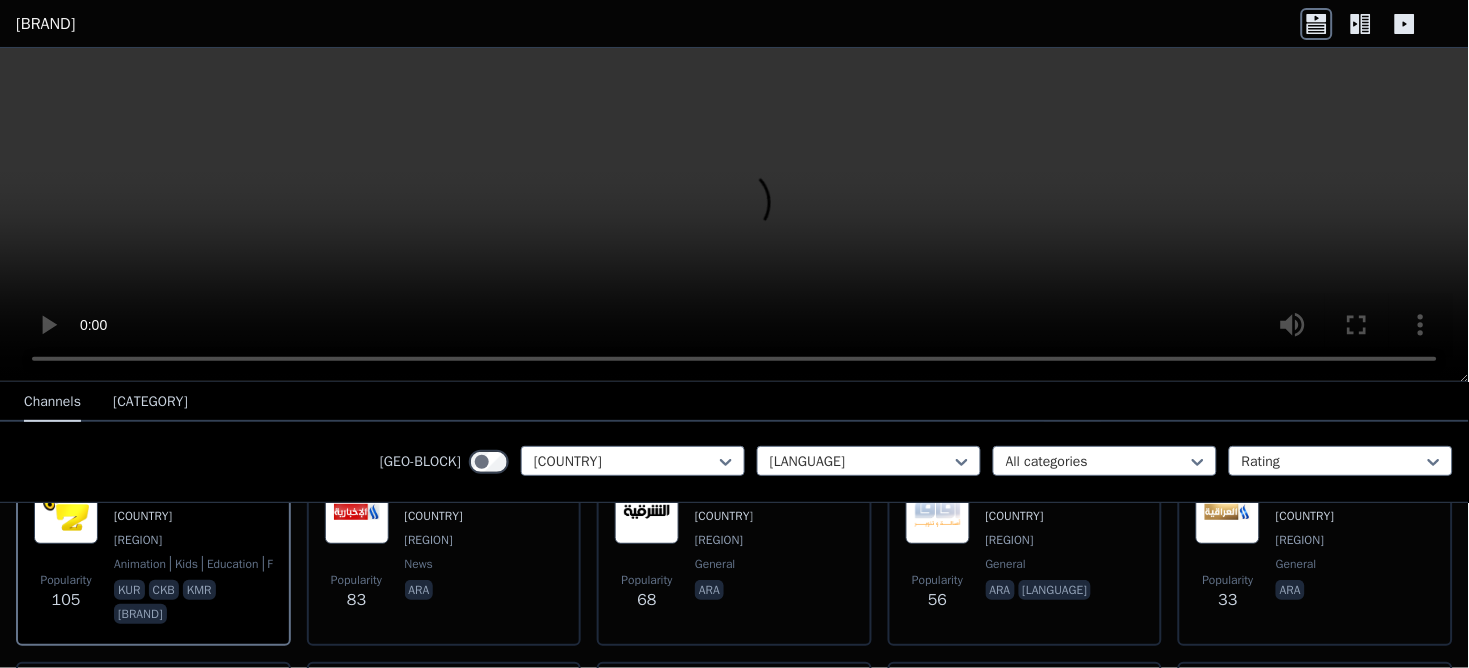scroll, scrollTop: 0, scrollLeft: 0, axis: both 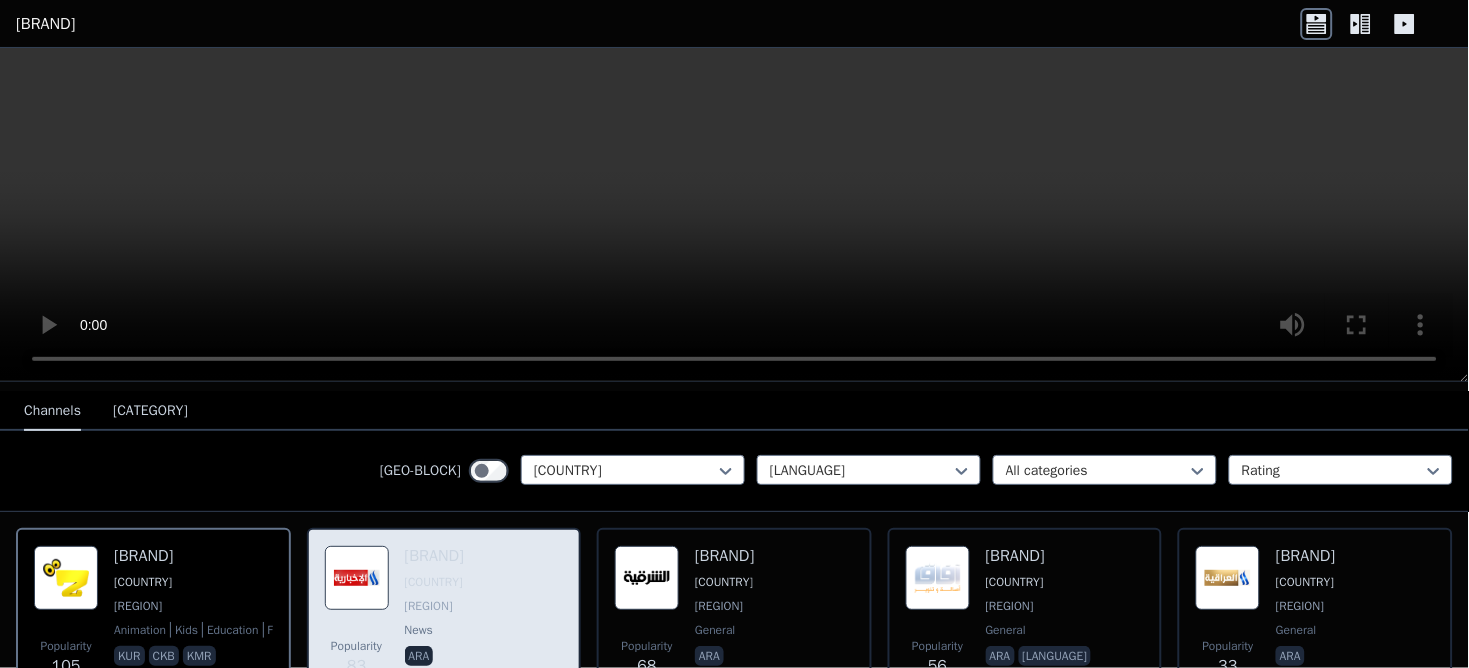 click at bounding box center [357, 578] 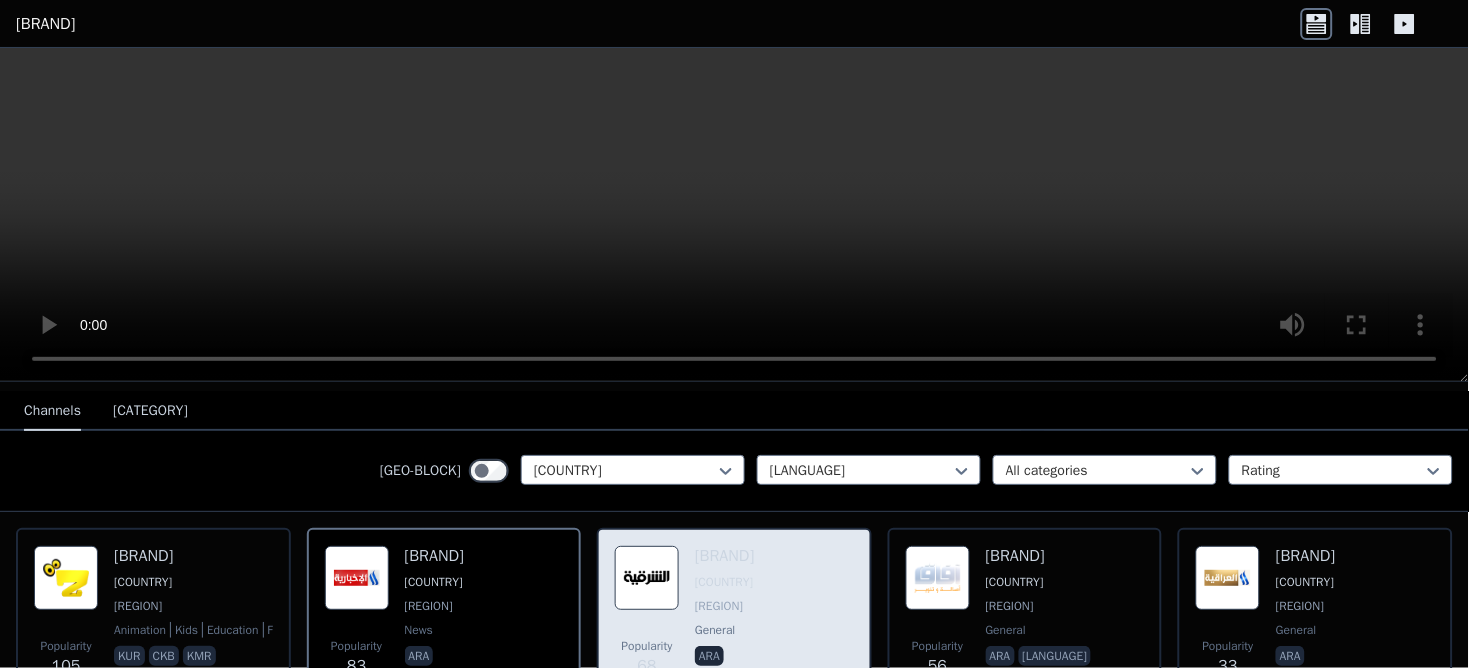 click at bounding box center (66, 578) 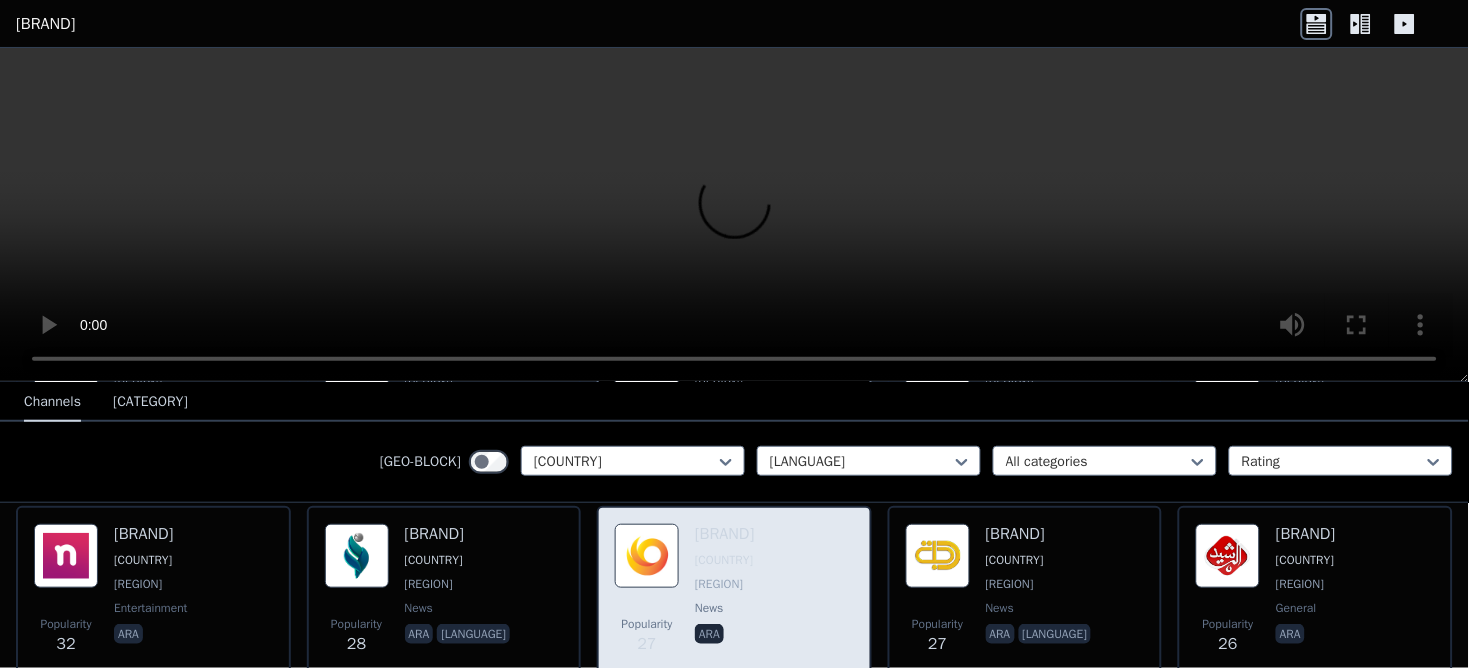 scroll, scrollTop: 158, scrollLeft: 0, axis: vertical 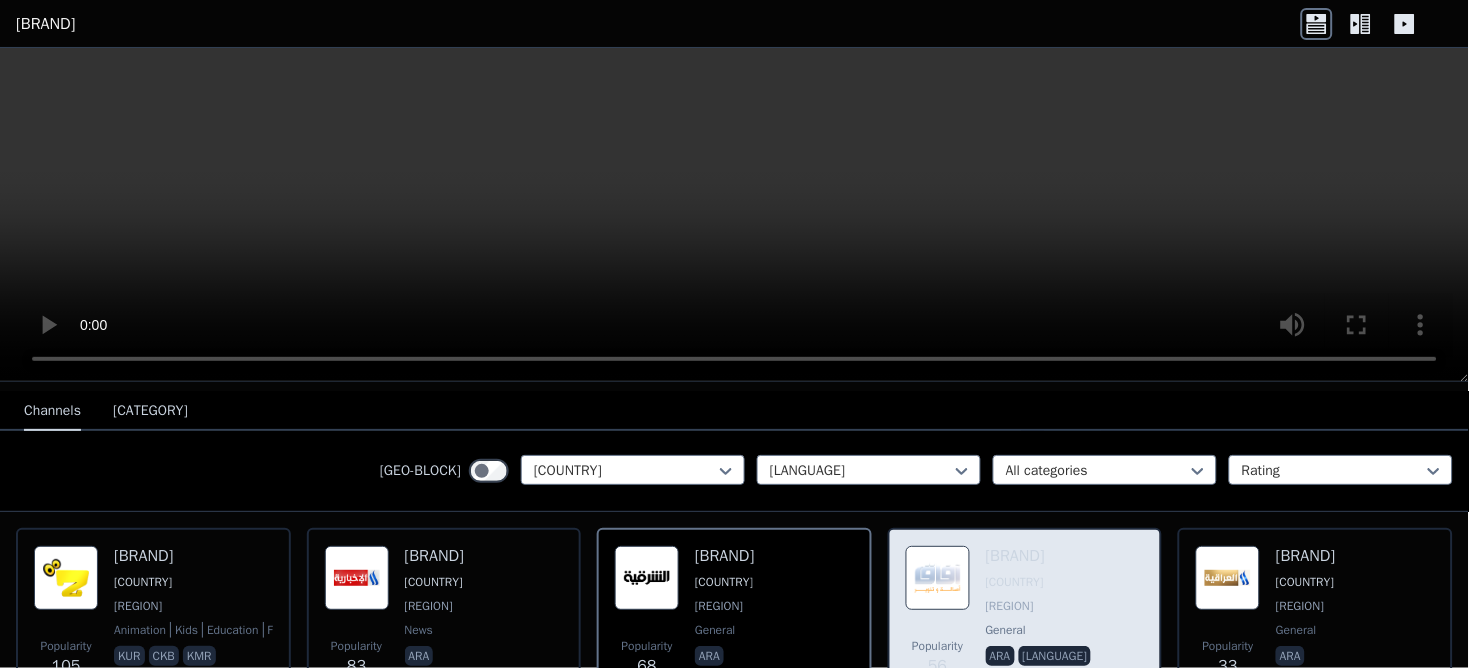 click at bounding box center [66, 578] 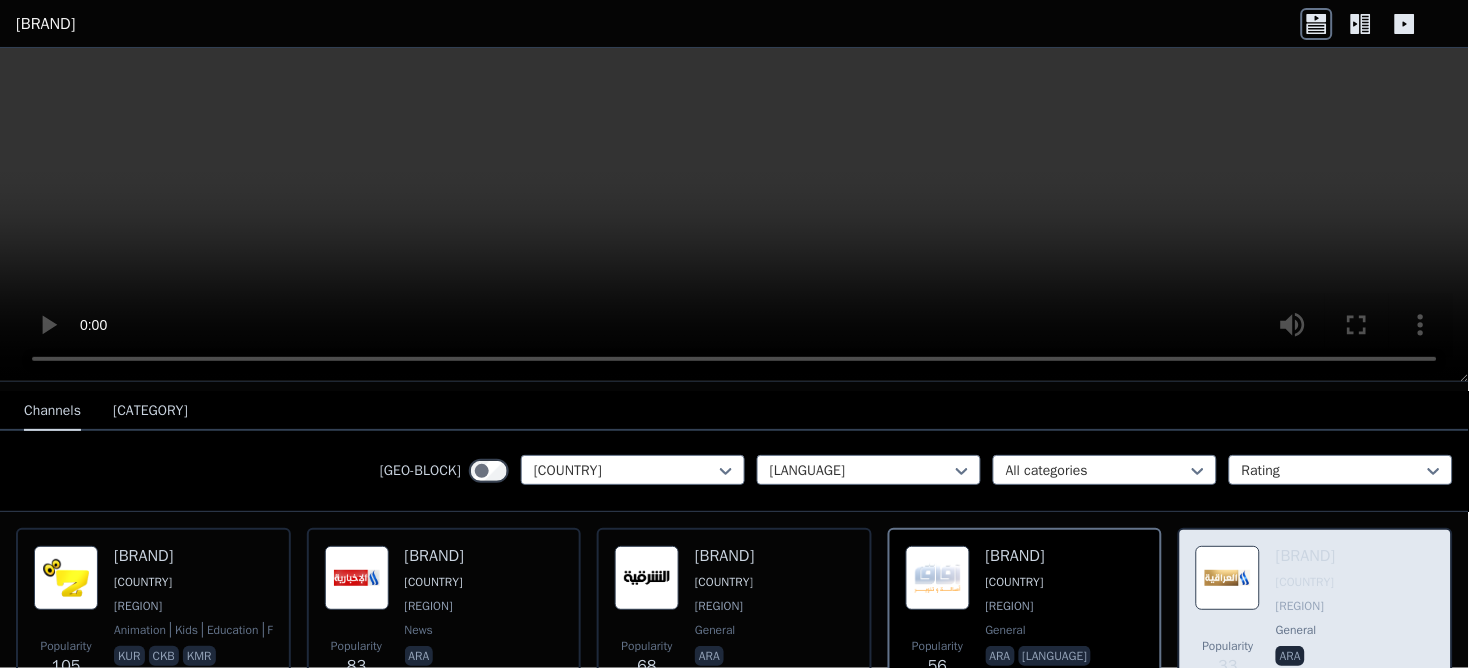 click at bounding box center (66, 578) 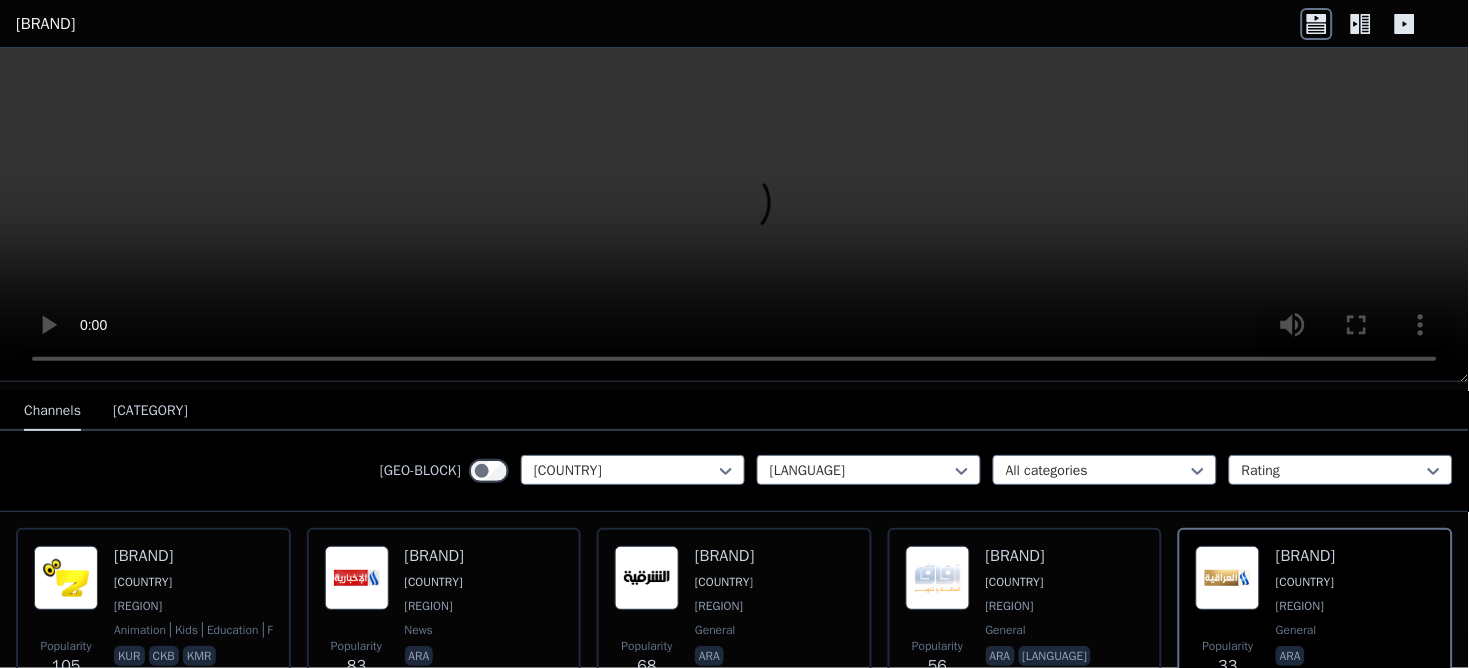 scroll, scrollTop: 380, scrollLeft: 0, axis: vertical 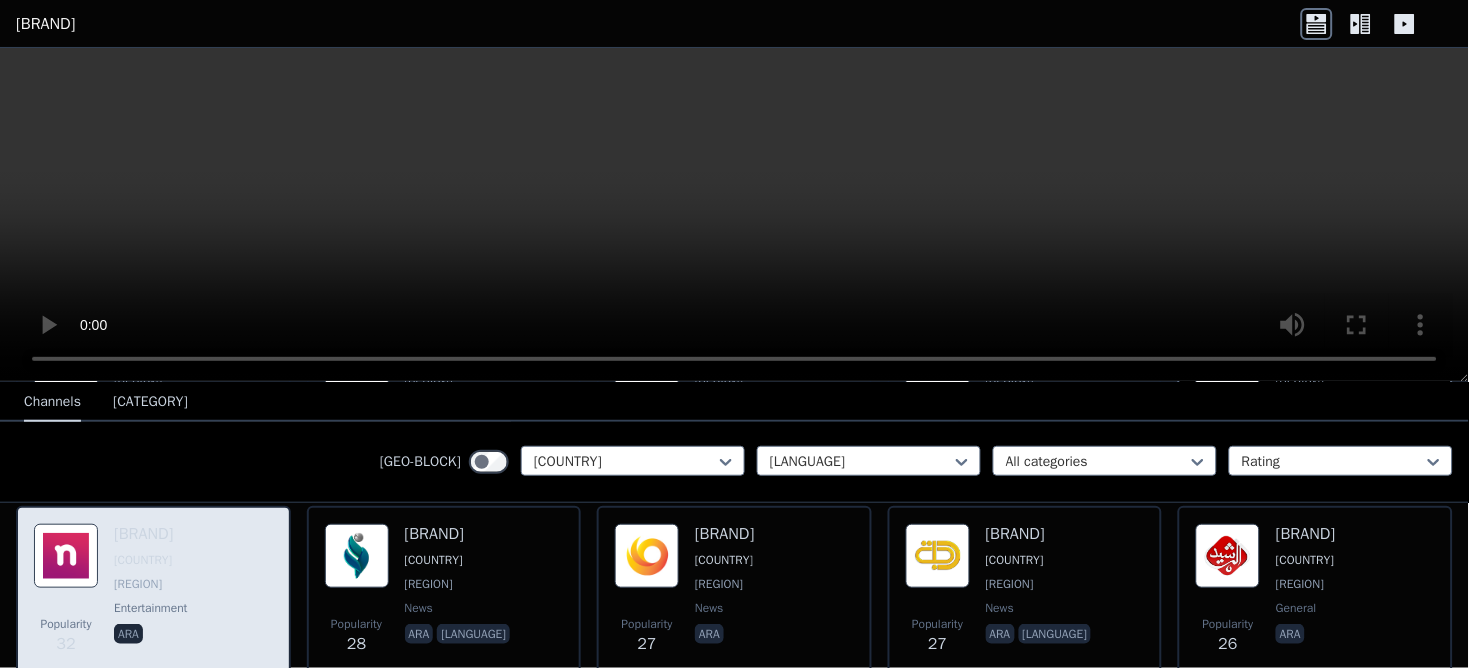 click at bounding box center [66, 356] 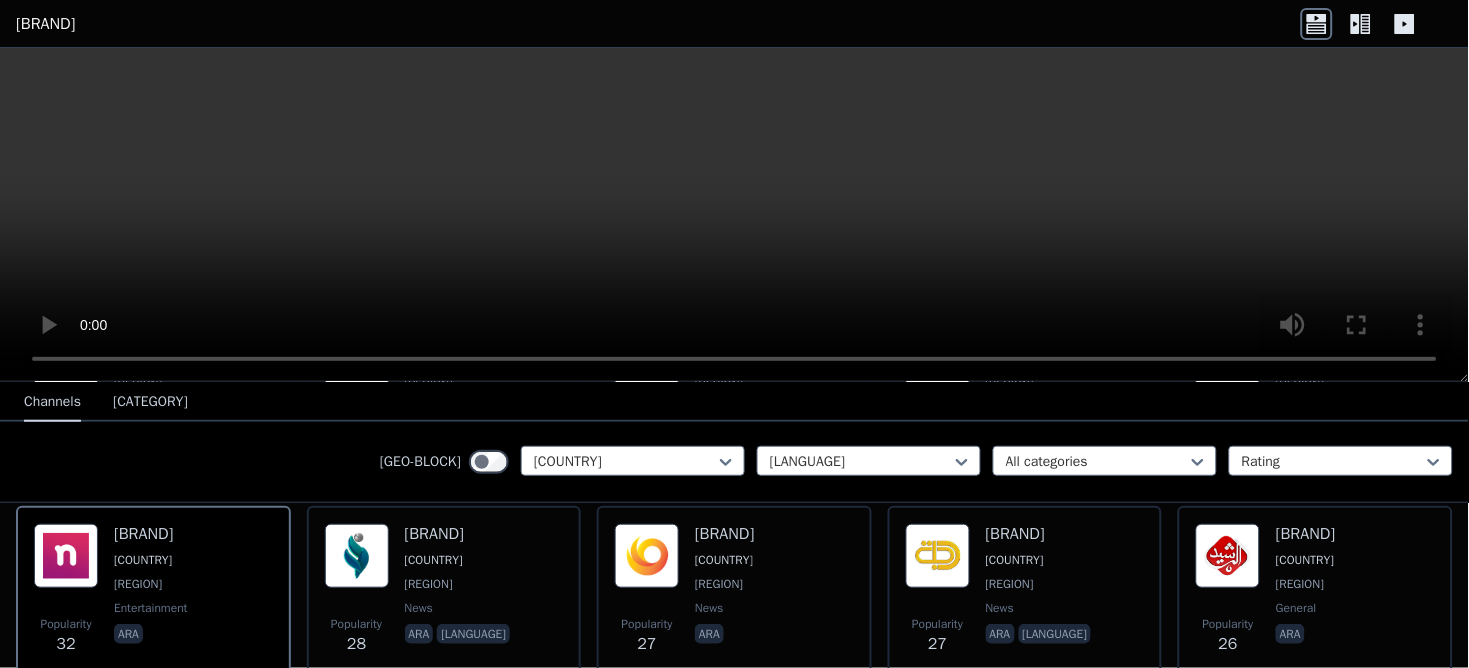 click at bounding box center [66, 556] 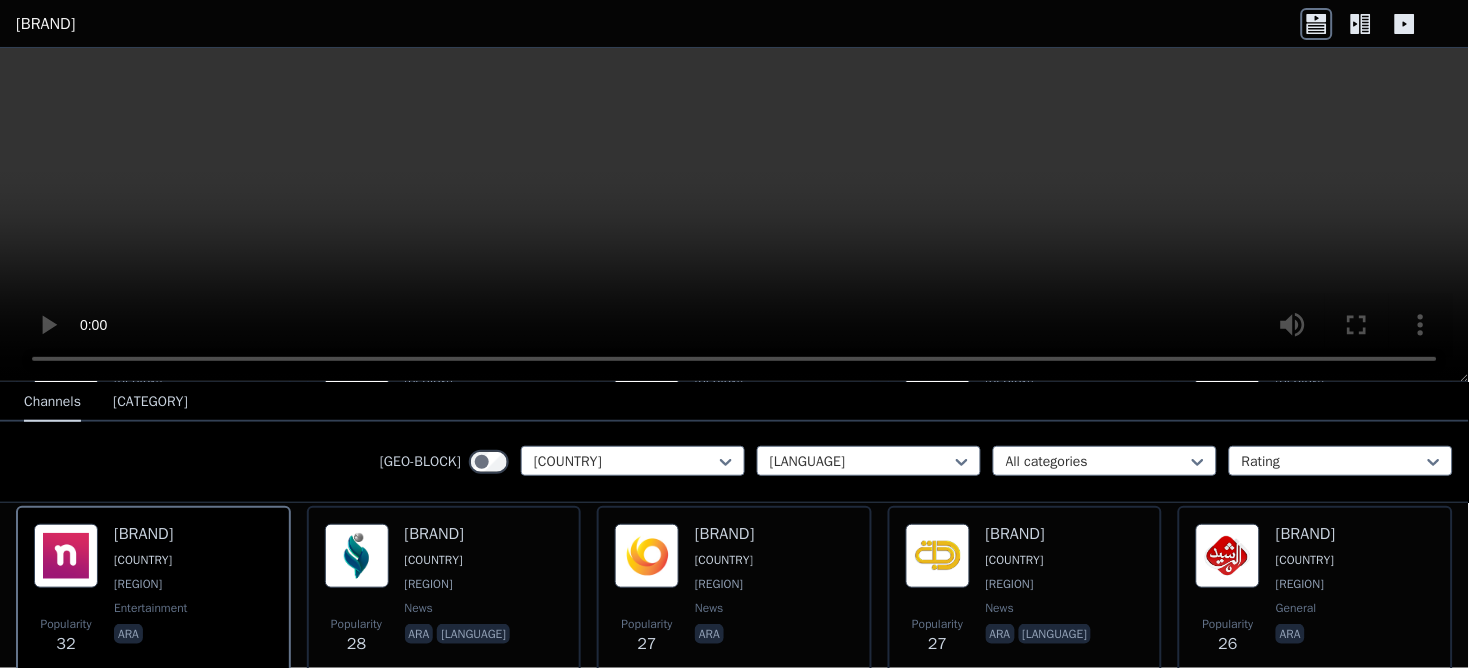 scroll, scrollTop: 602, scrollLeft: 0, axis: vertical 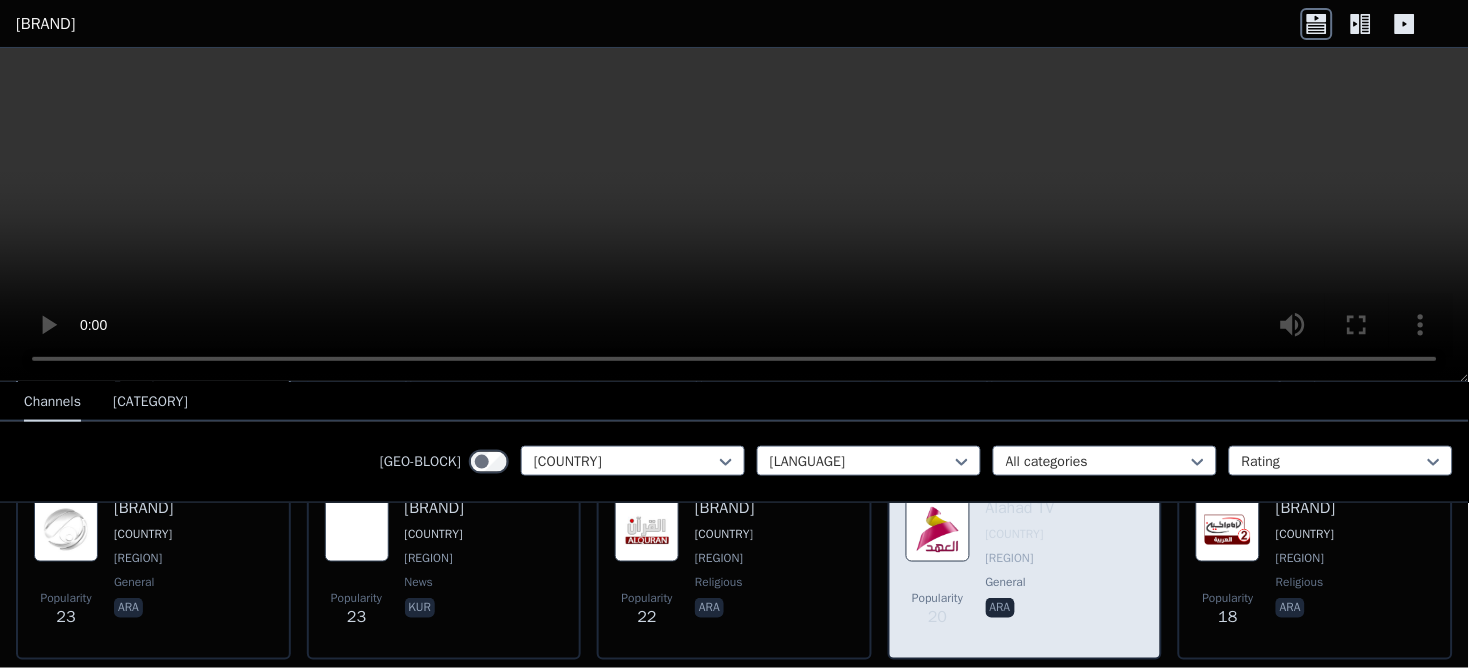 click at bounding box center (66, 134) 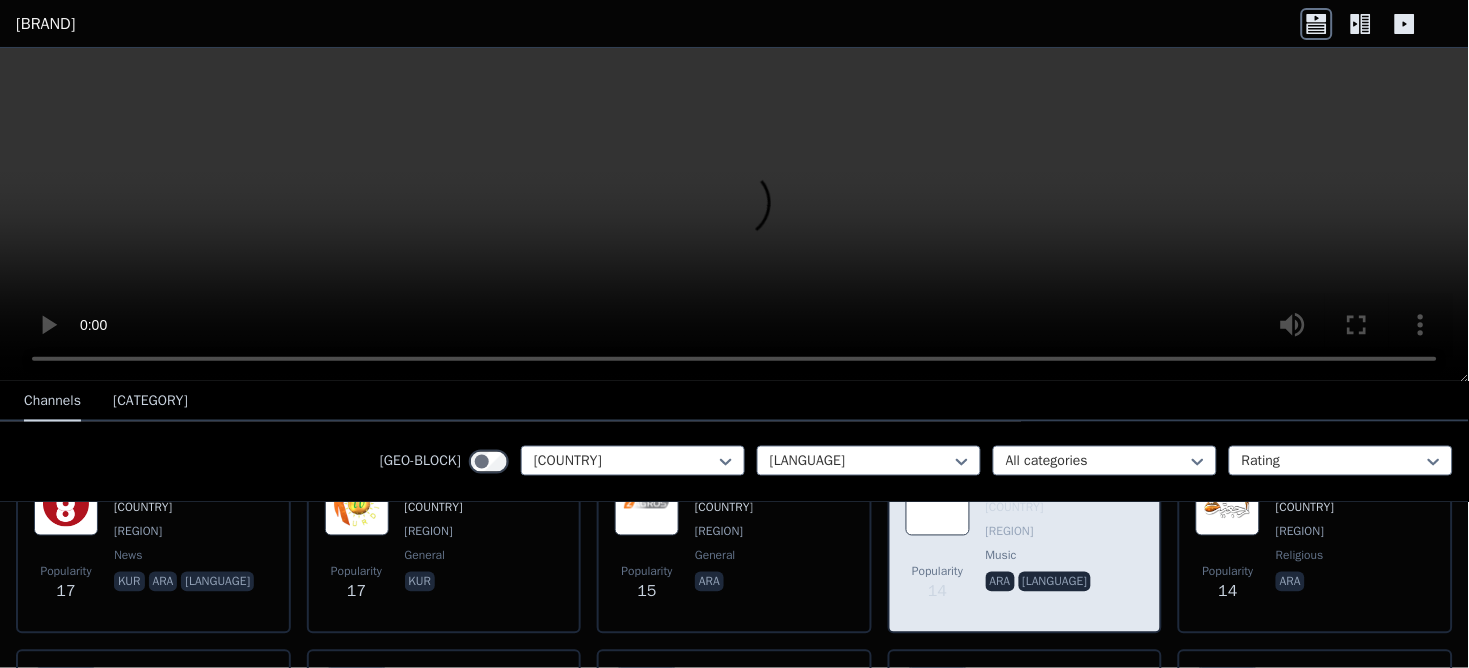 scroll, scrollTop: 380, scrollLeft: 0, axis: vertical 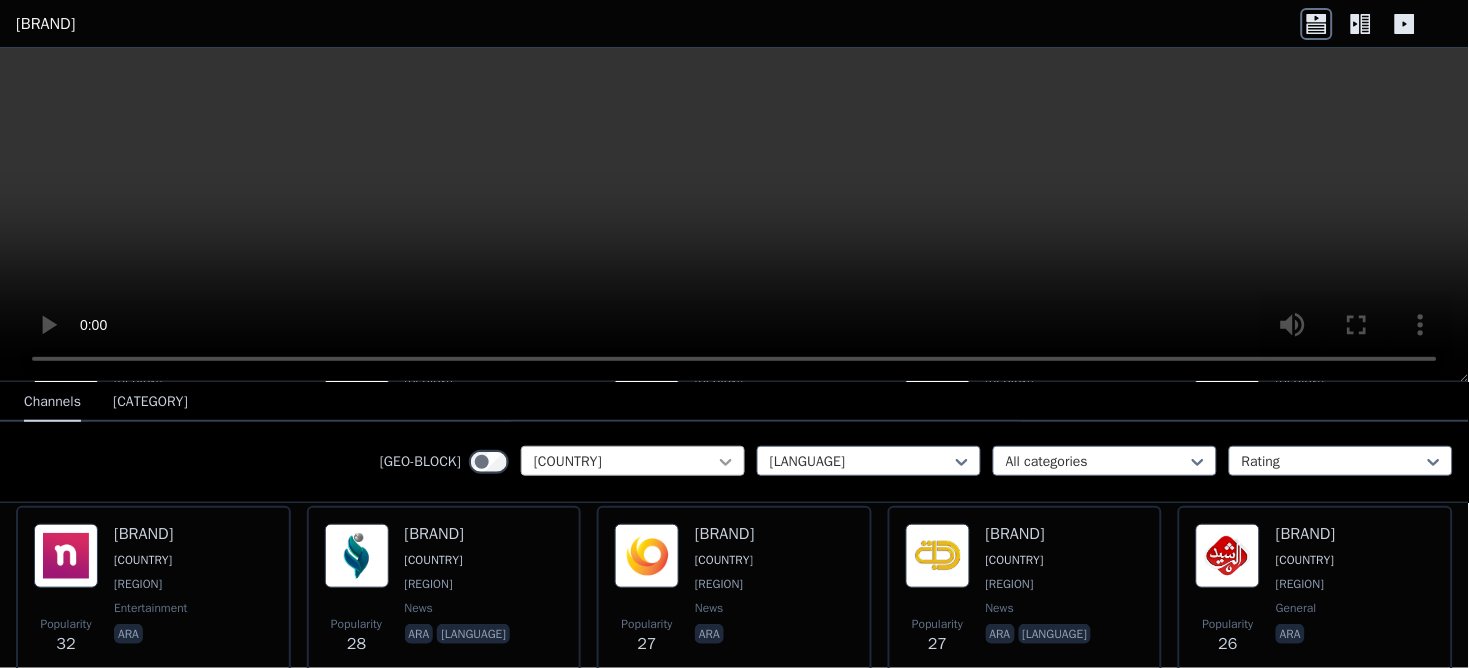 click at bounding box center (726, 462) 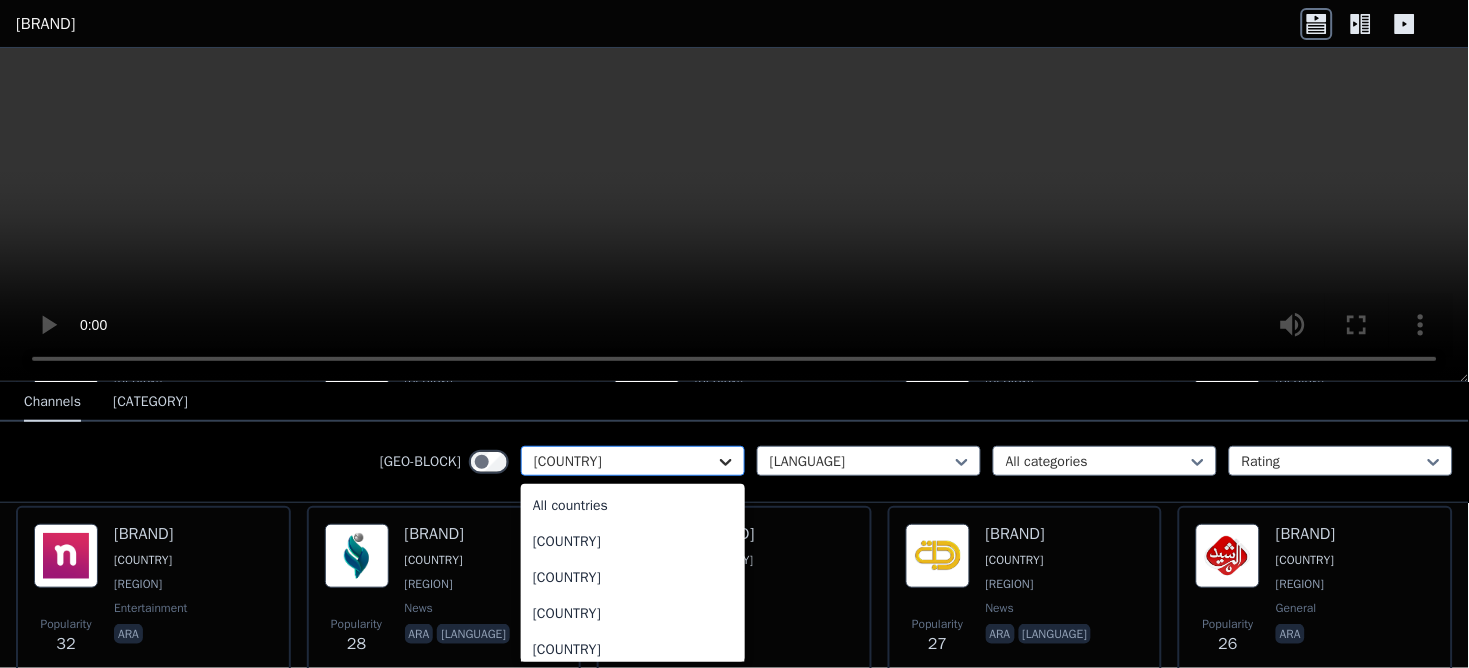 scroll, scrollTop: 2975, scrollLeft: 0, axis: vertical 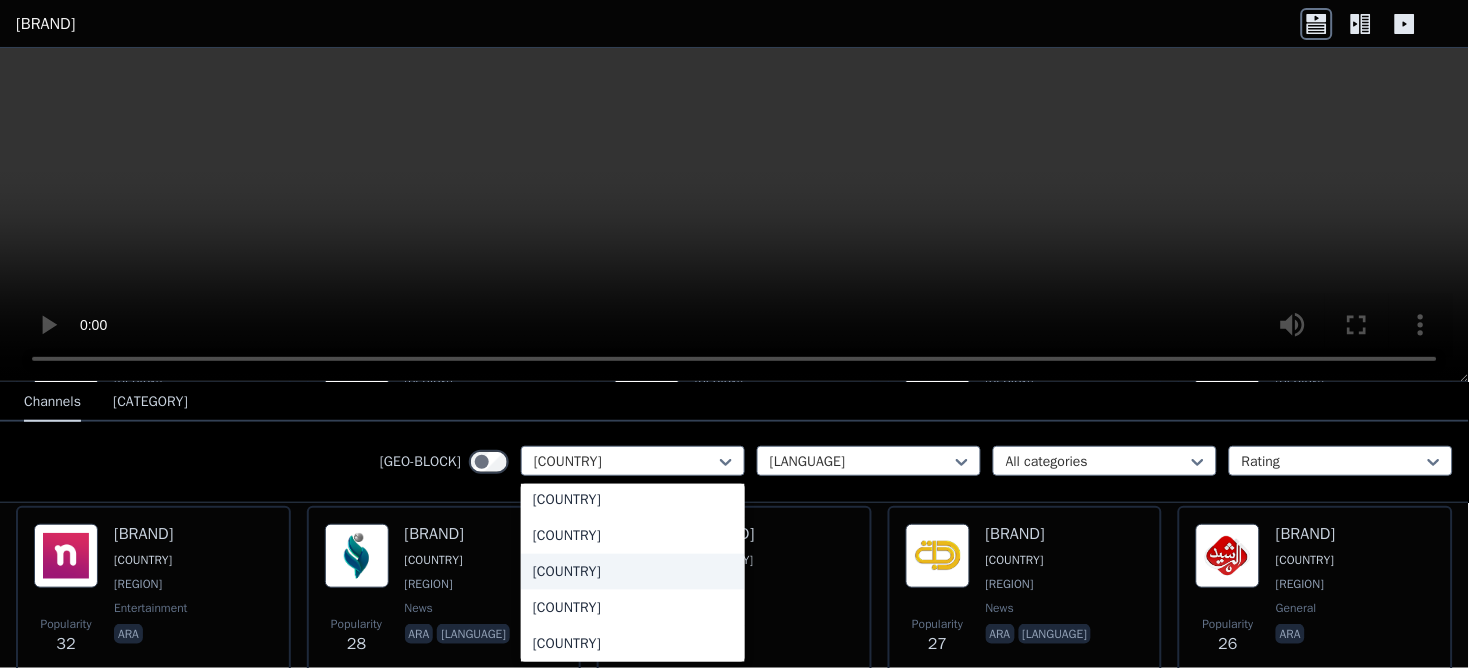 click on "[COUNTRY]" at bounding box center (633, 572) 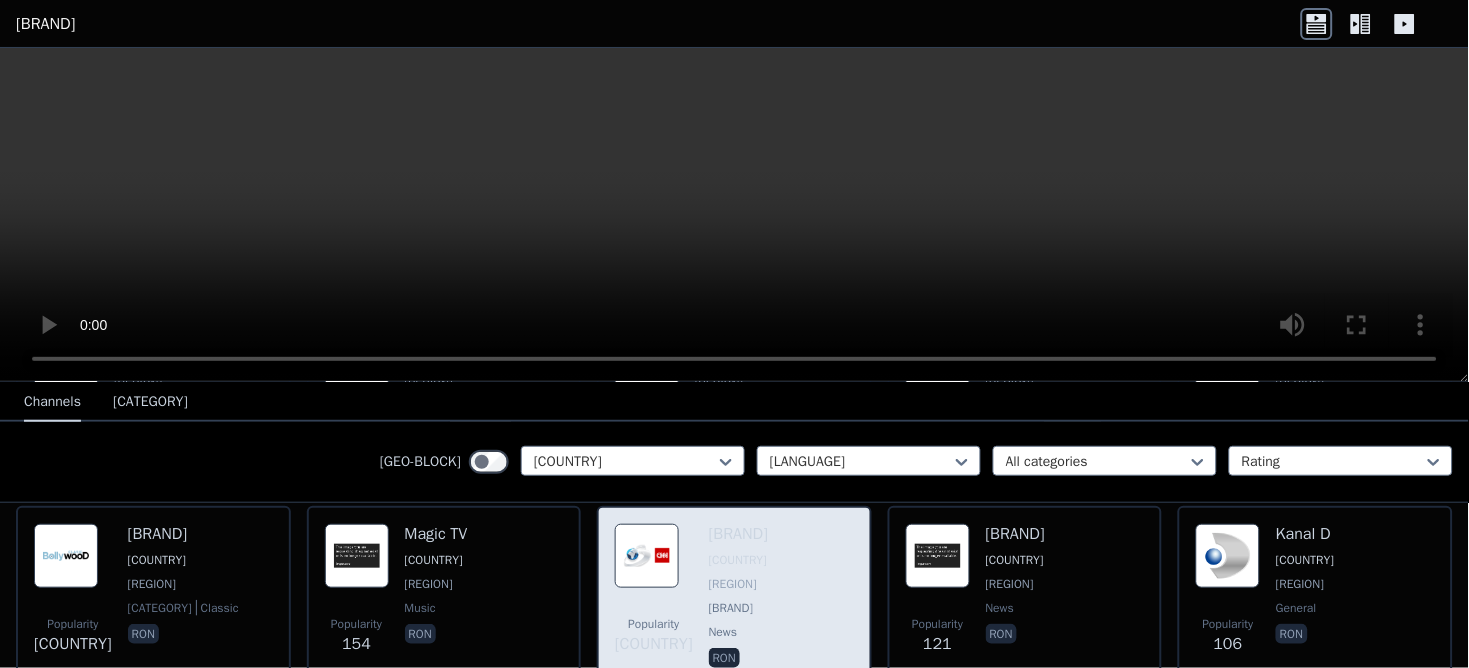 click at bounding box center (66, 356) 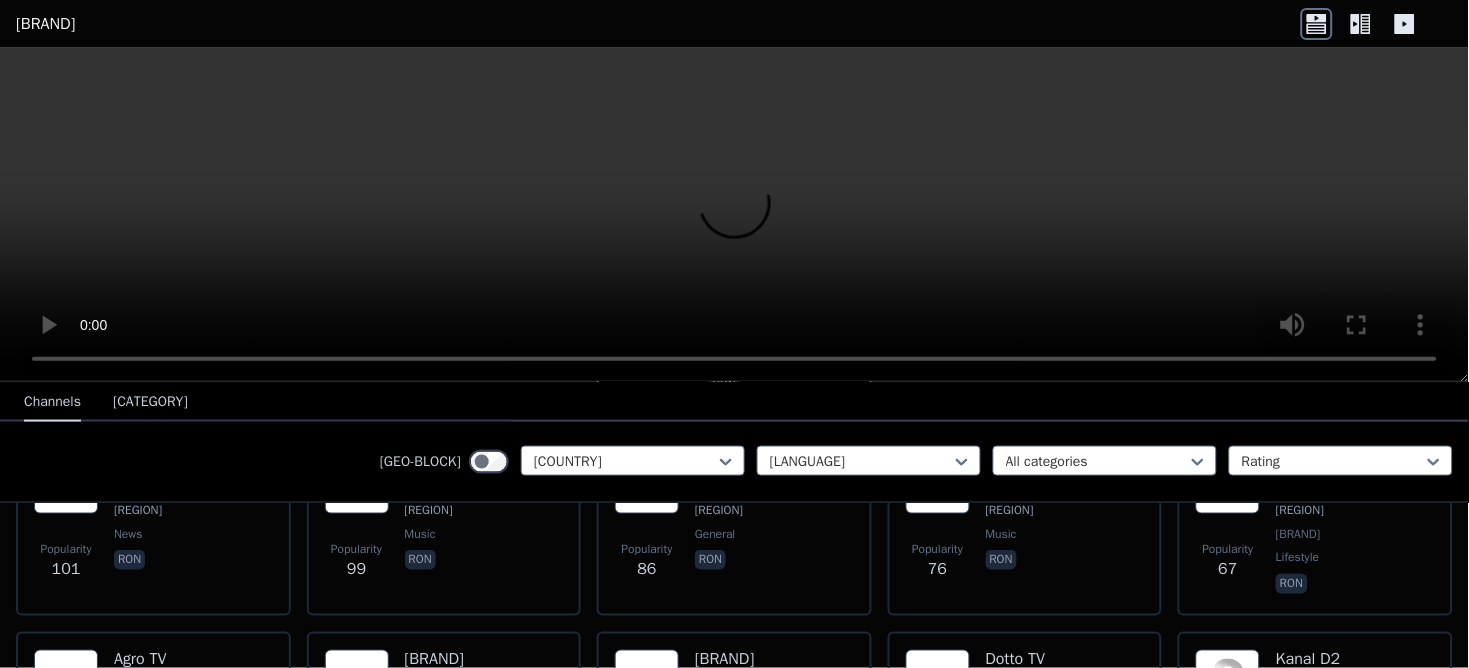 scroll, scrollTop: 620, scrollLeft: 0, axis: vertical 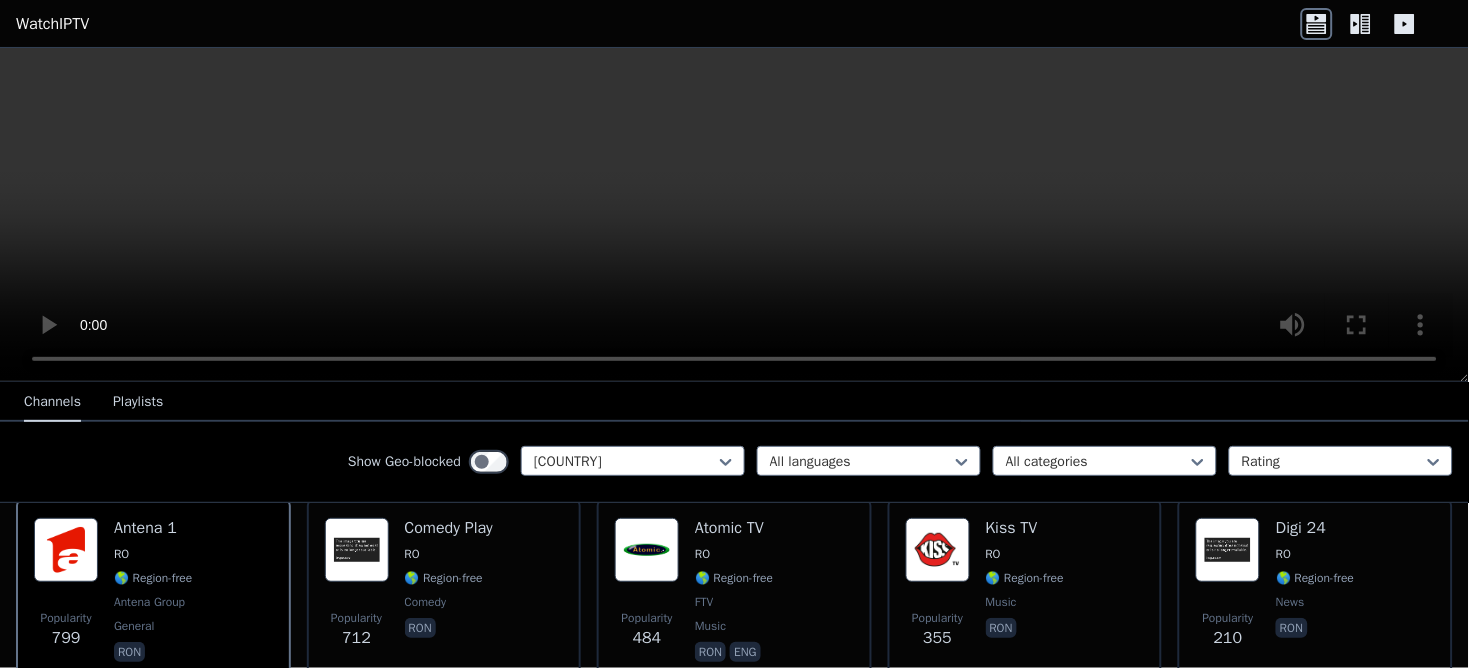 click at bounding box center [66, 550] 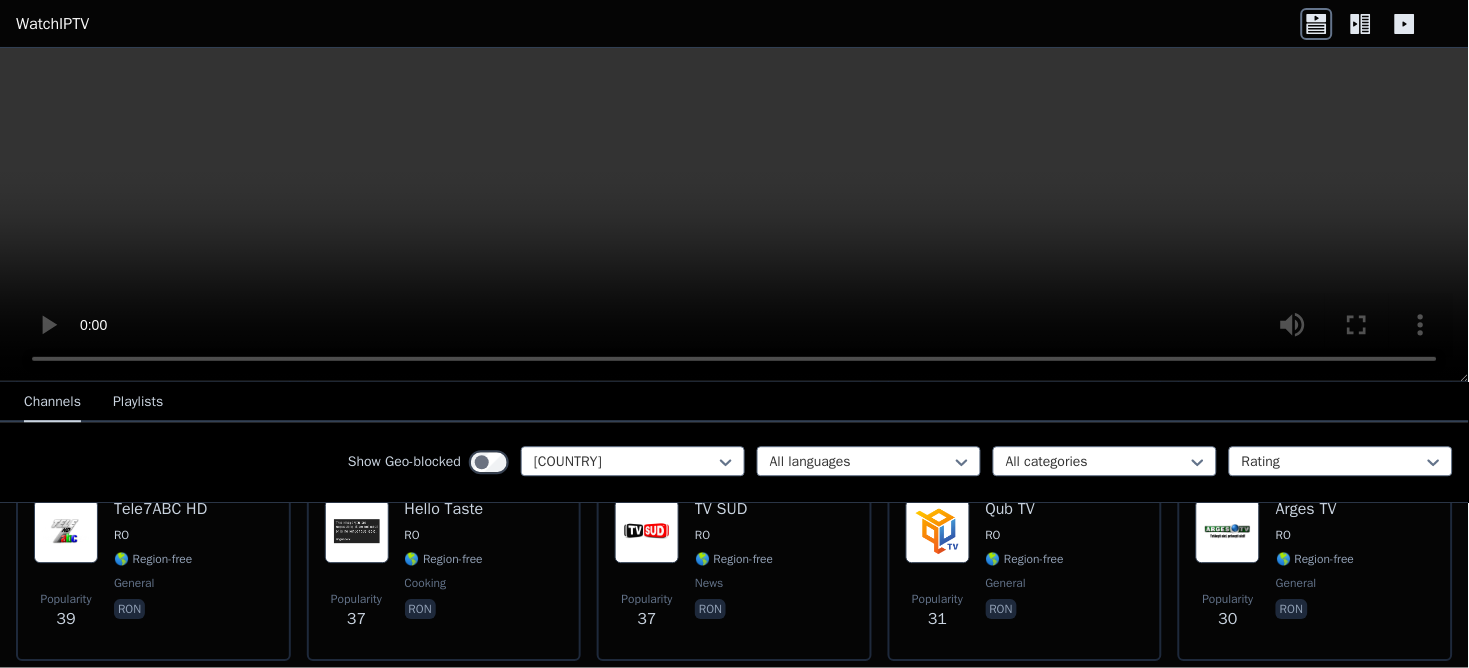scroll, scrollTop: 1270, scrollLeft: 0, axis: vertical 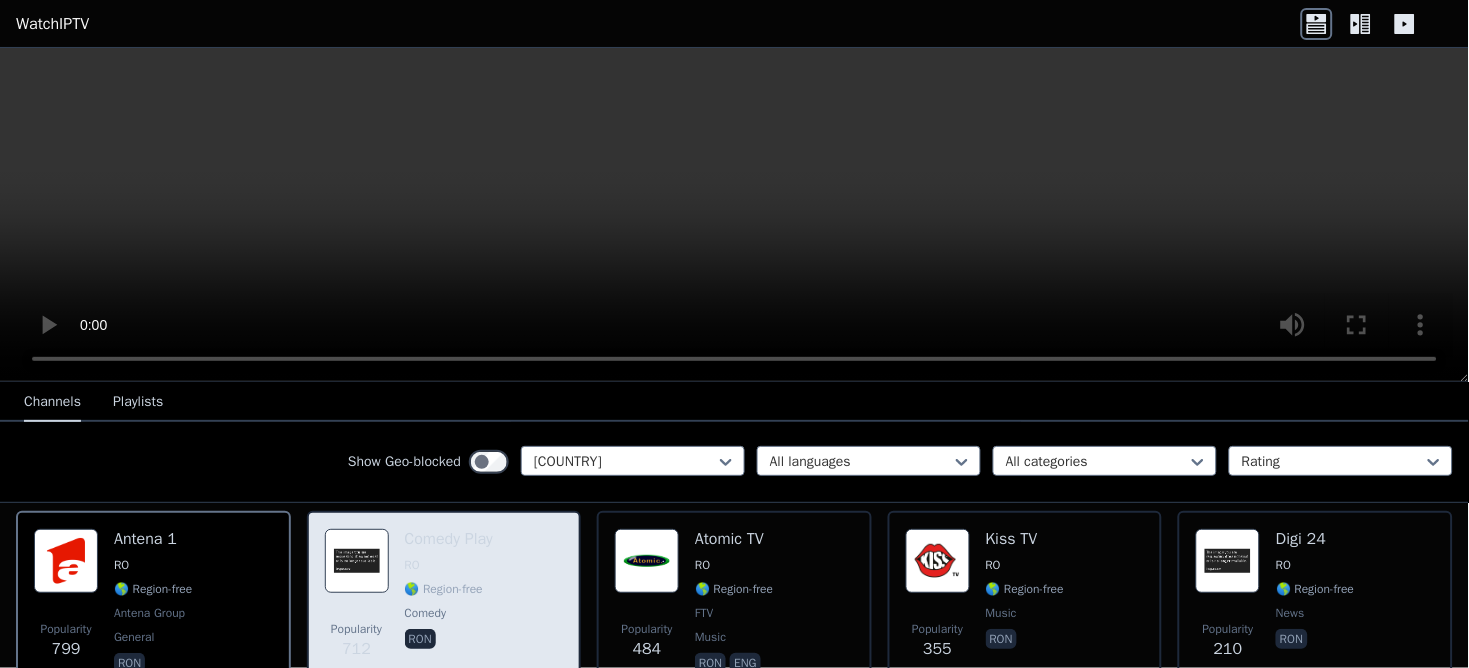 click at bounding box center [357, 561] 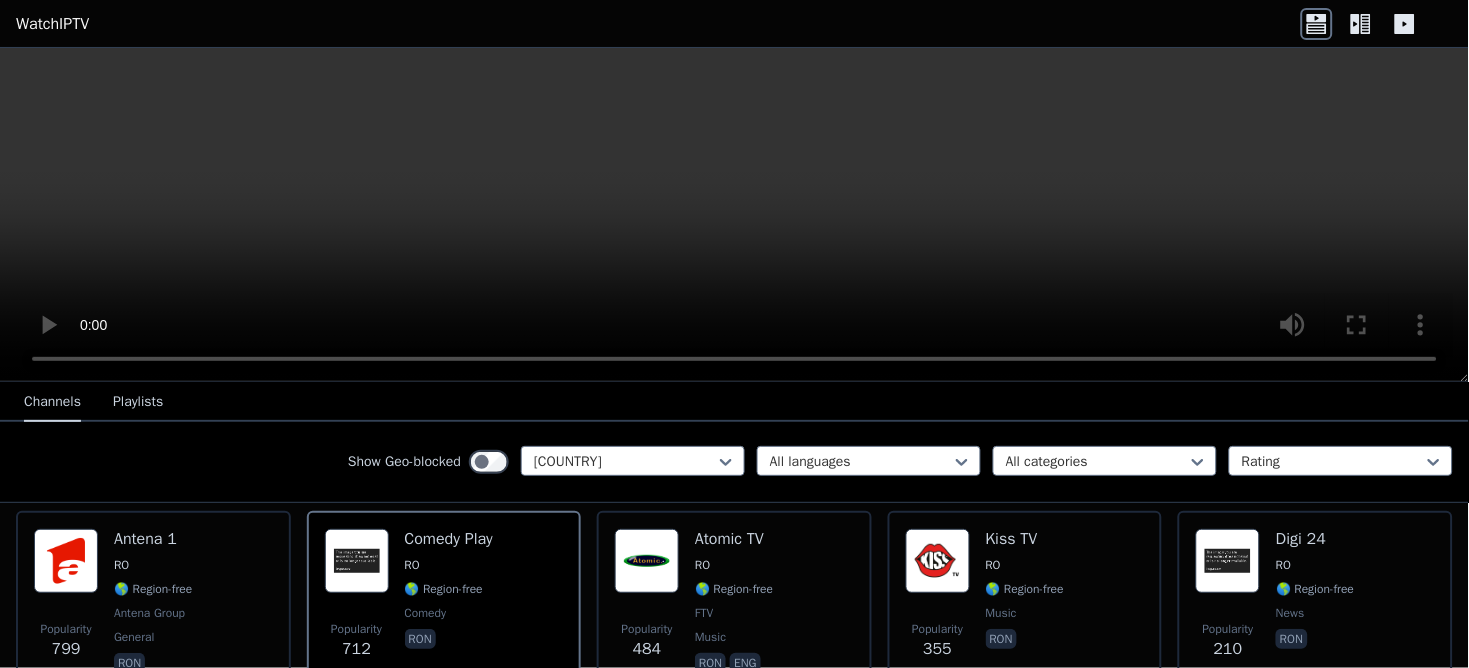 click at bounding box center [1361, 24] 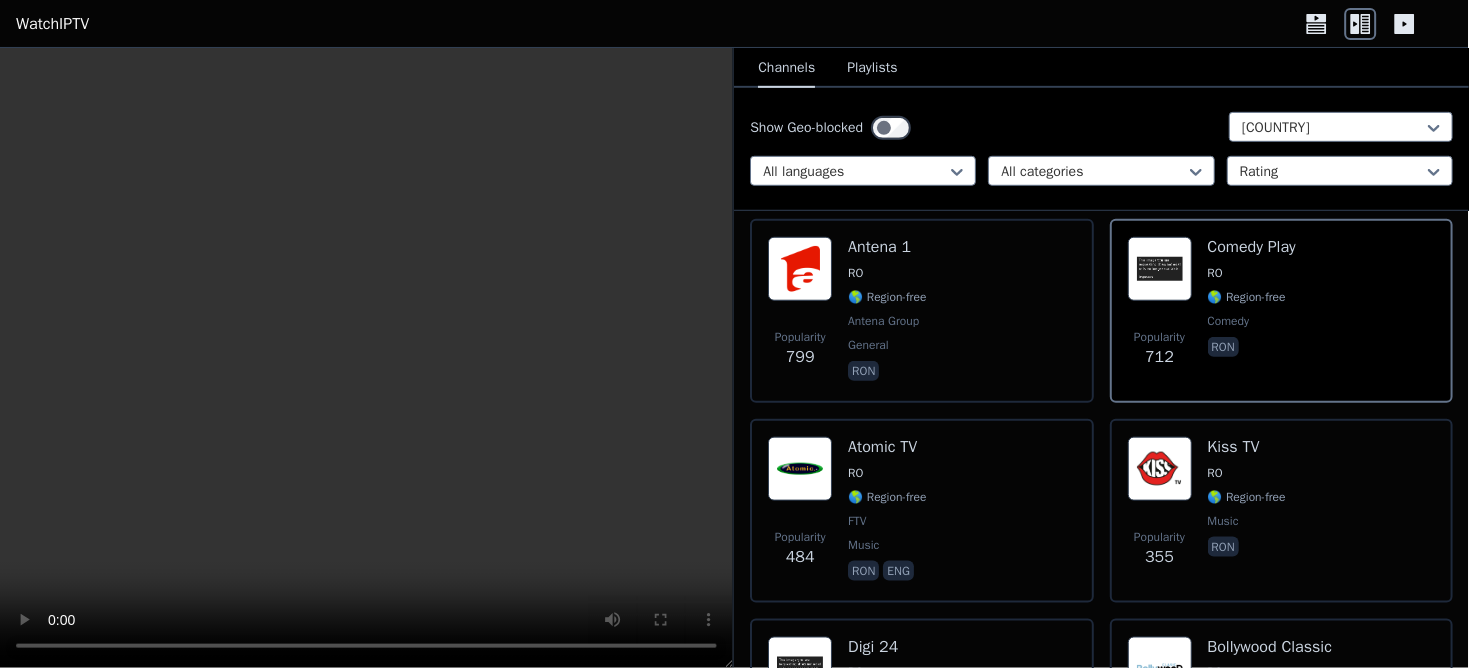 click at bounding box center [1317, 18] 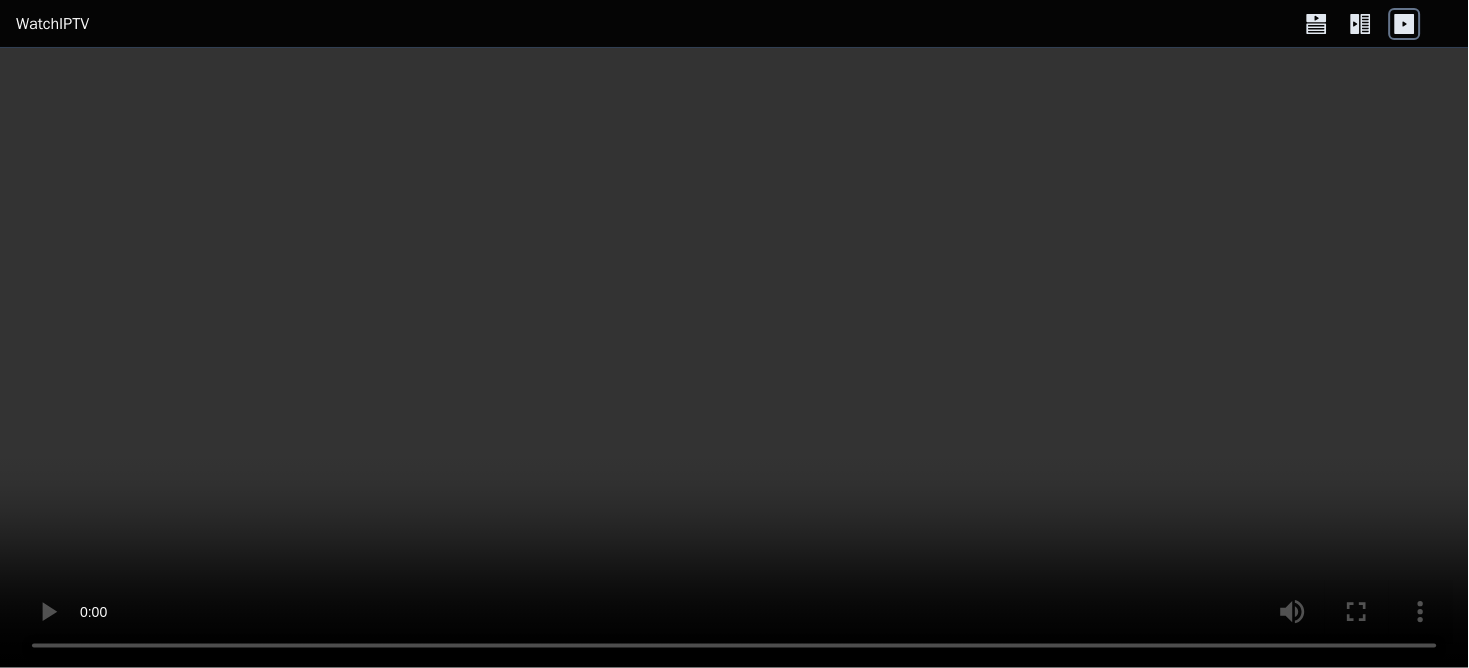click at bounding box center (1361, 24) 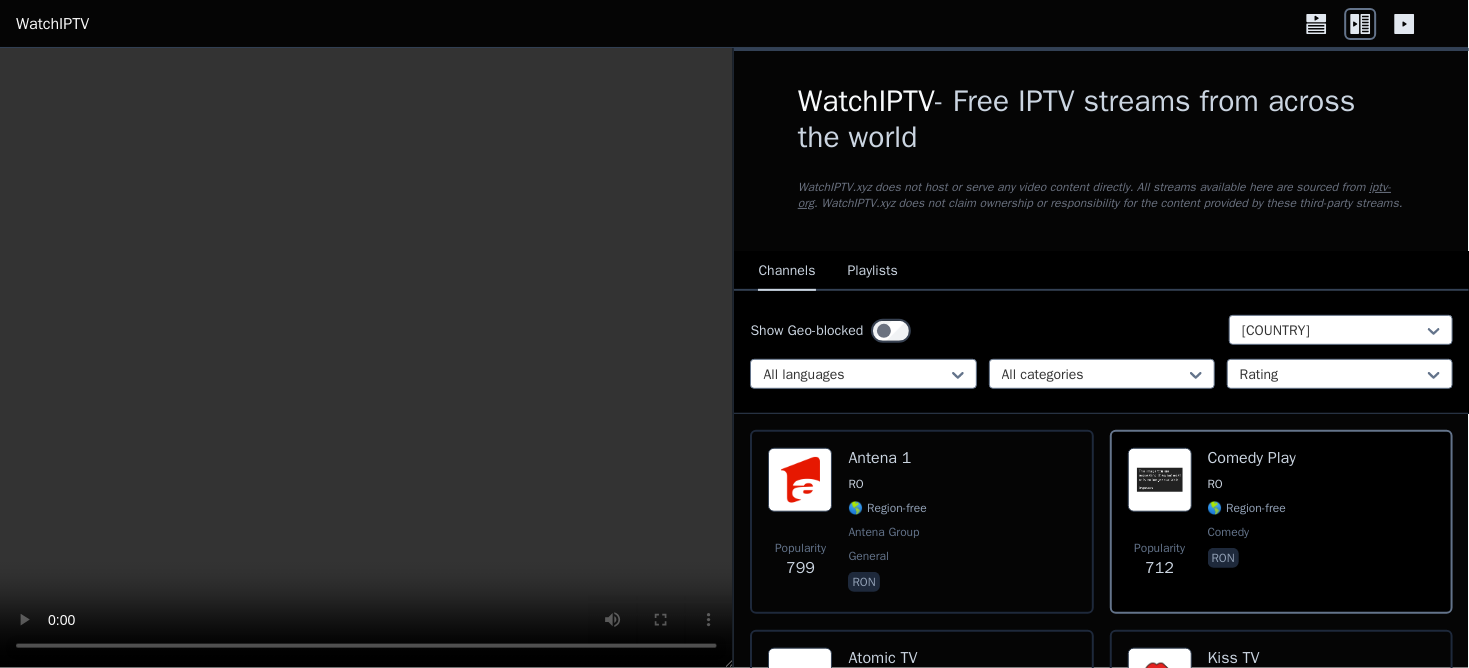 click at bounding box center [1317, 24] 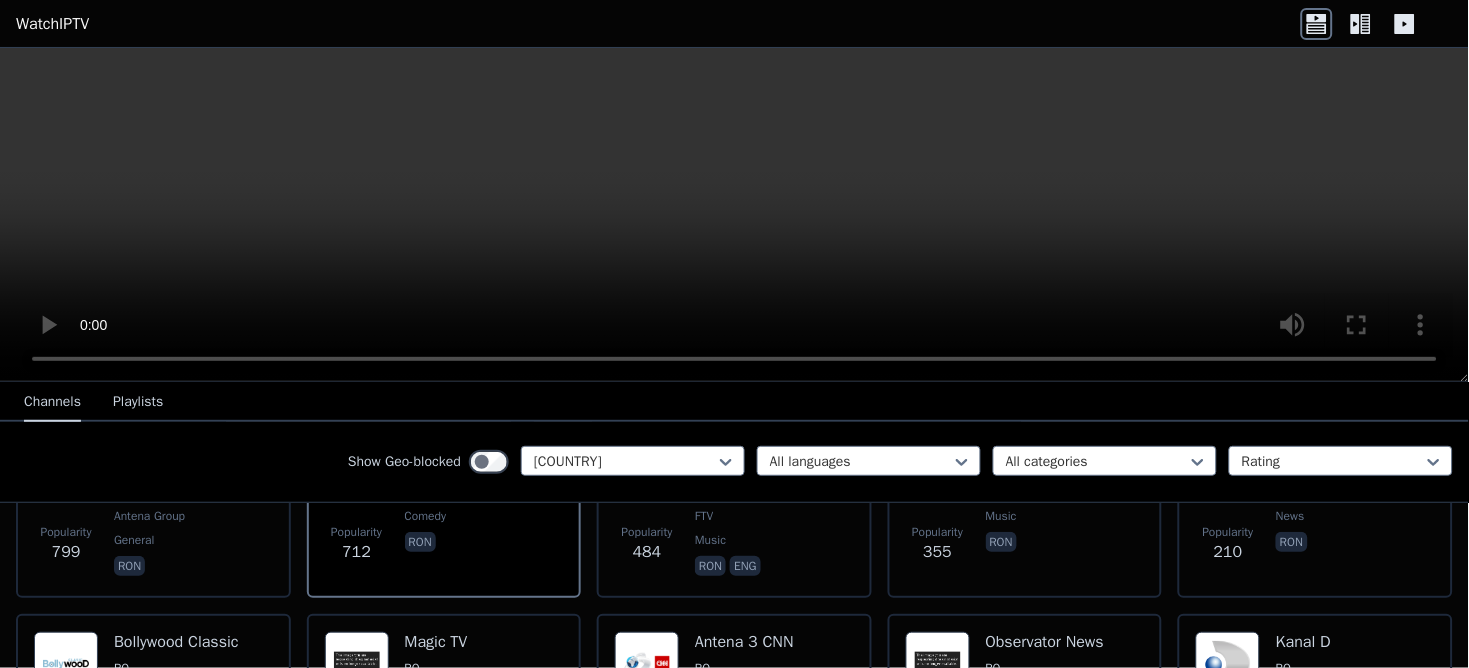 scroll, scrollTop: 354, scrollLeft: 0, axis: vertical 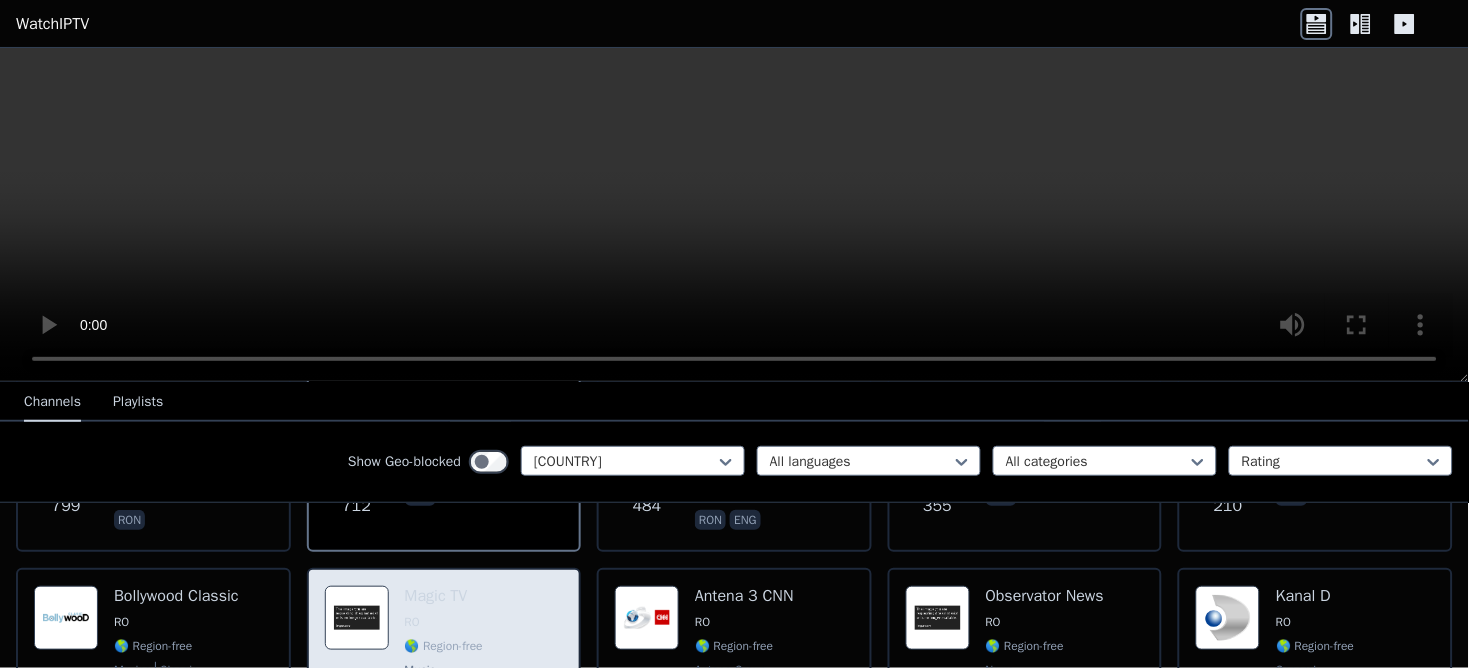 click at bounding box center [66, 418] 